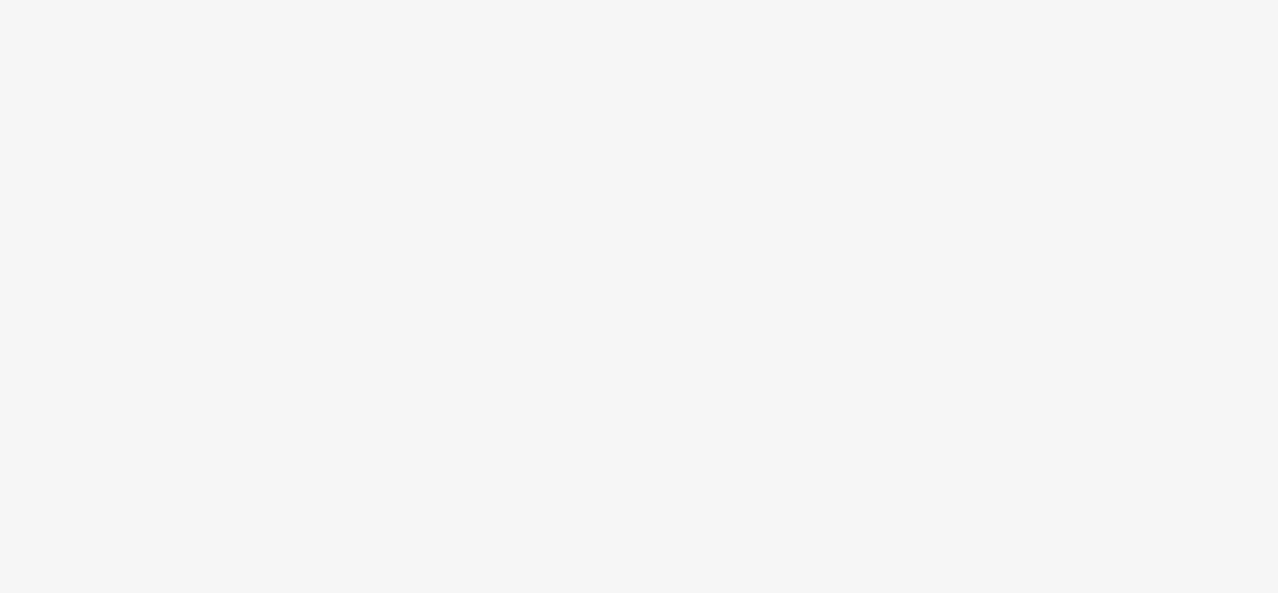 scroll, scrollTop: 0, scrollLeft: 0, axis: both 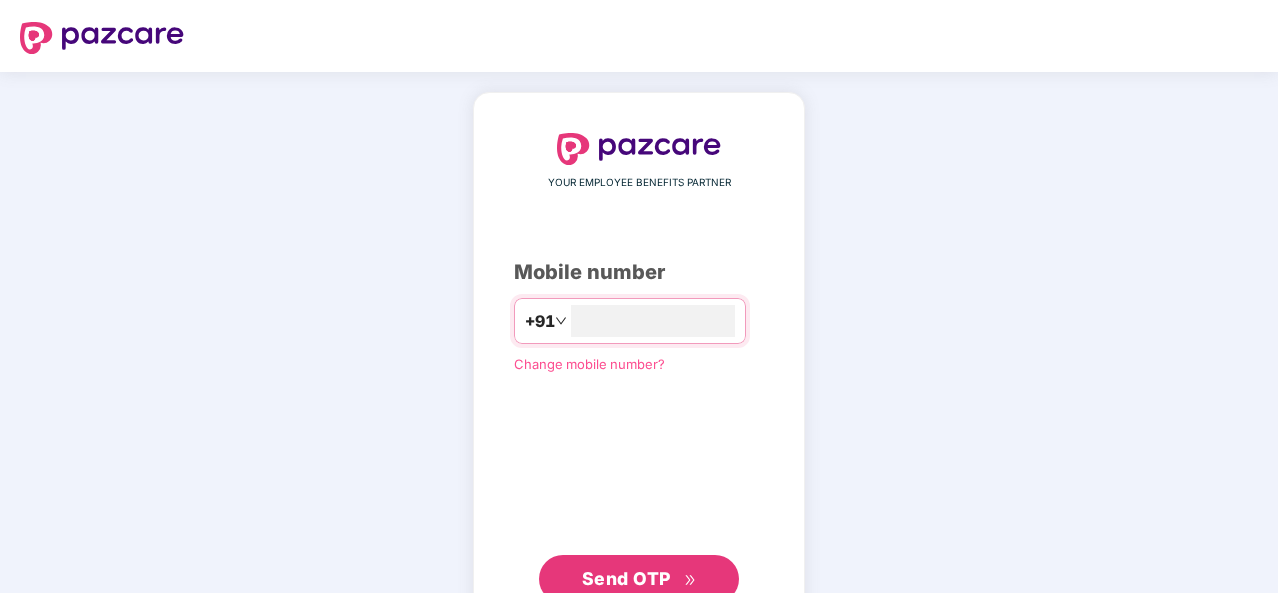type on "**********" 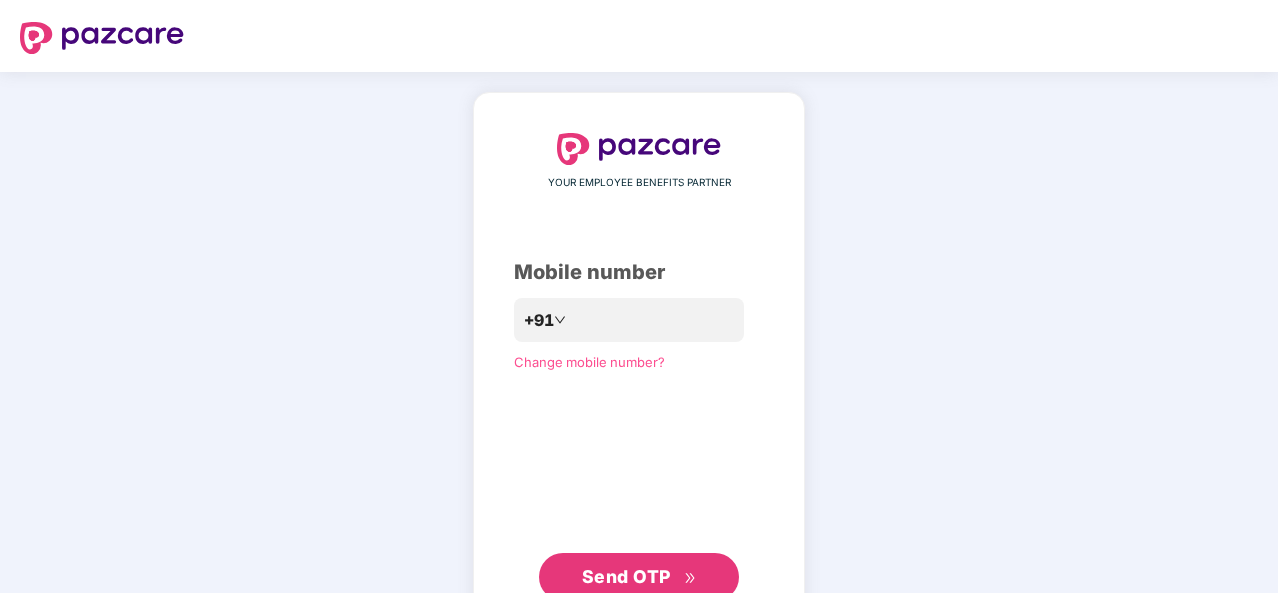 click 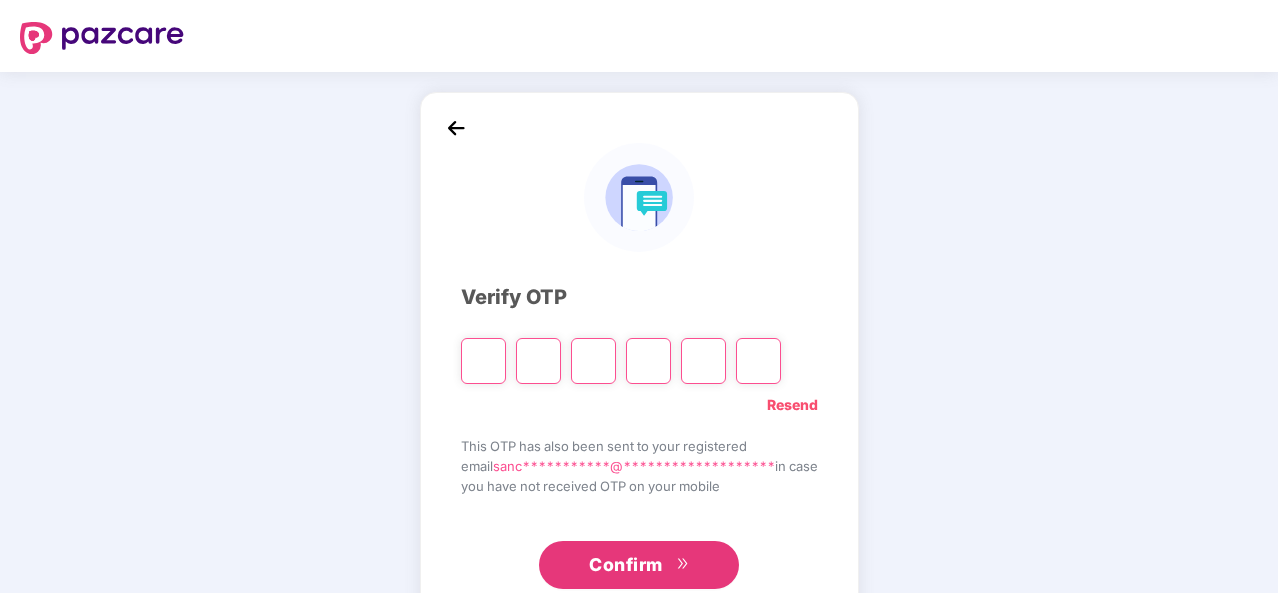 type on "*" 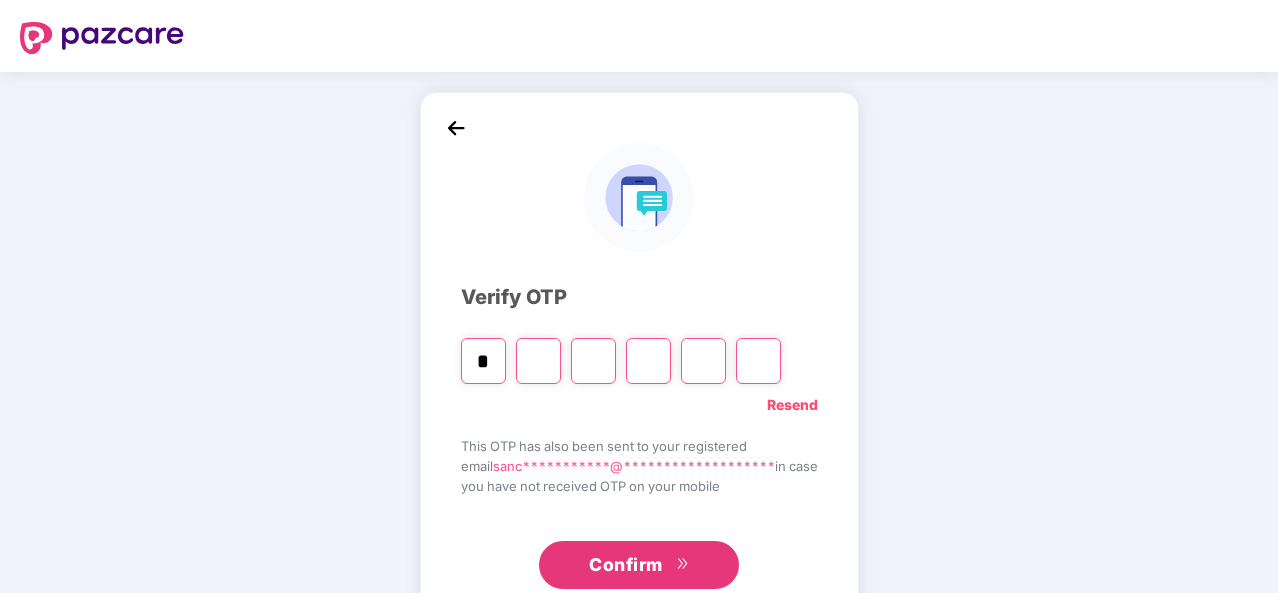 type on "*" 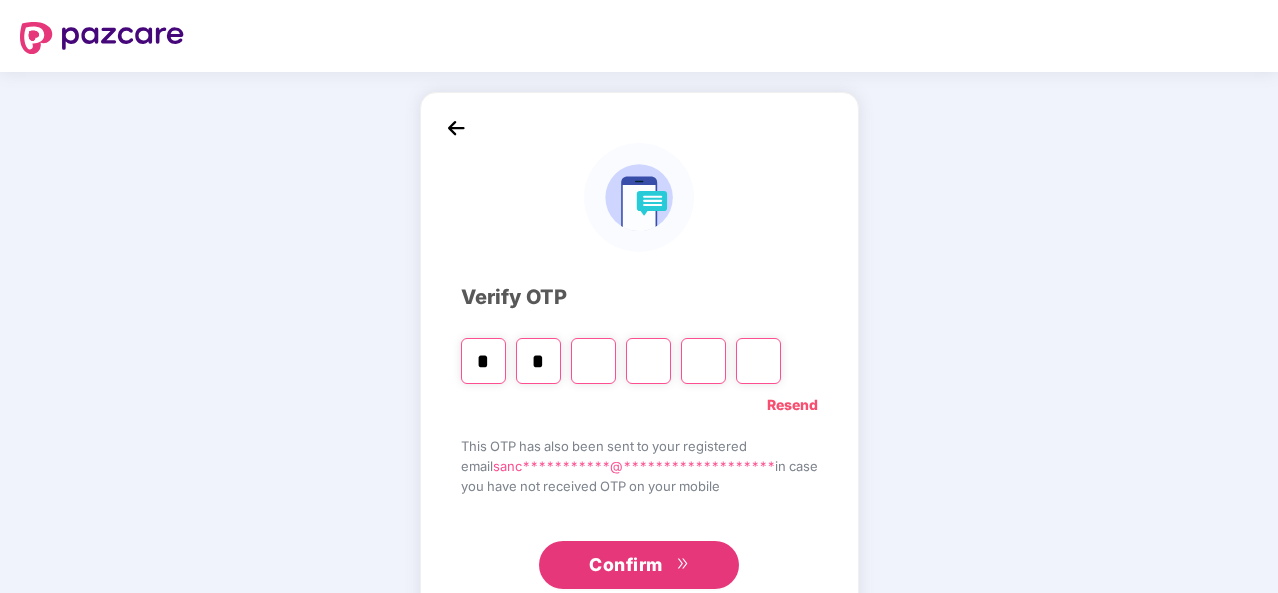 type on "*" 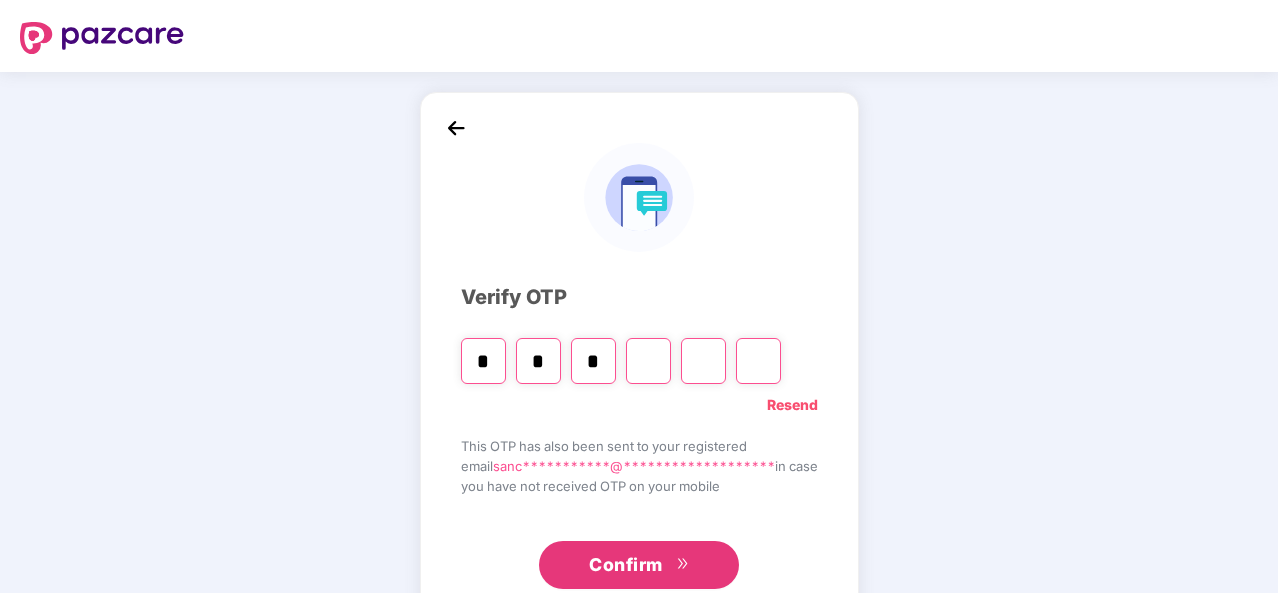 type on "*" 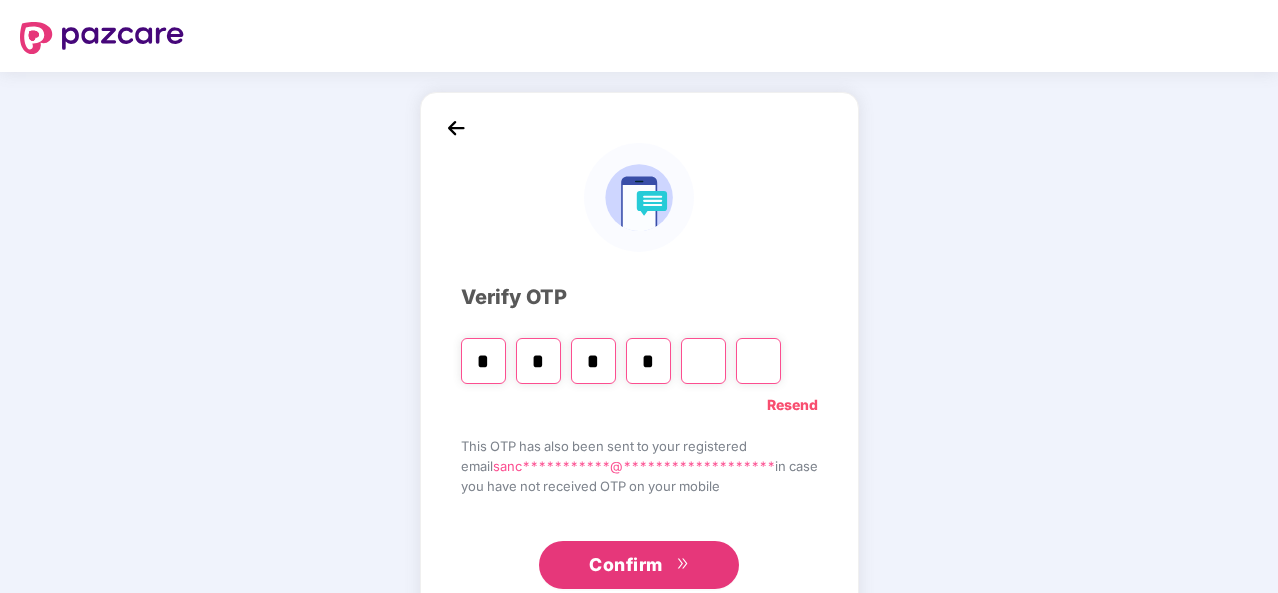 type on "*" 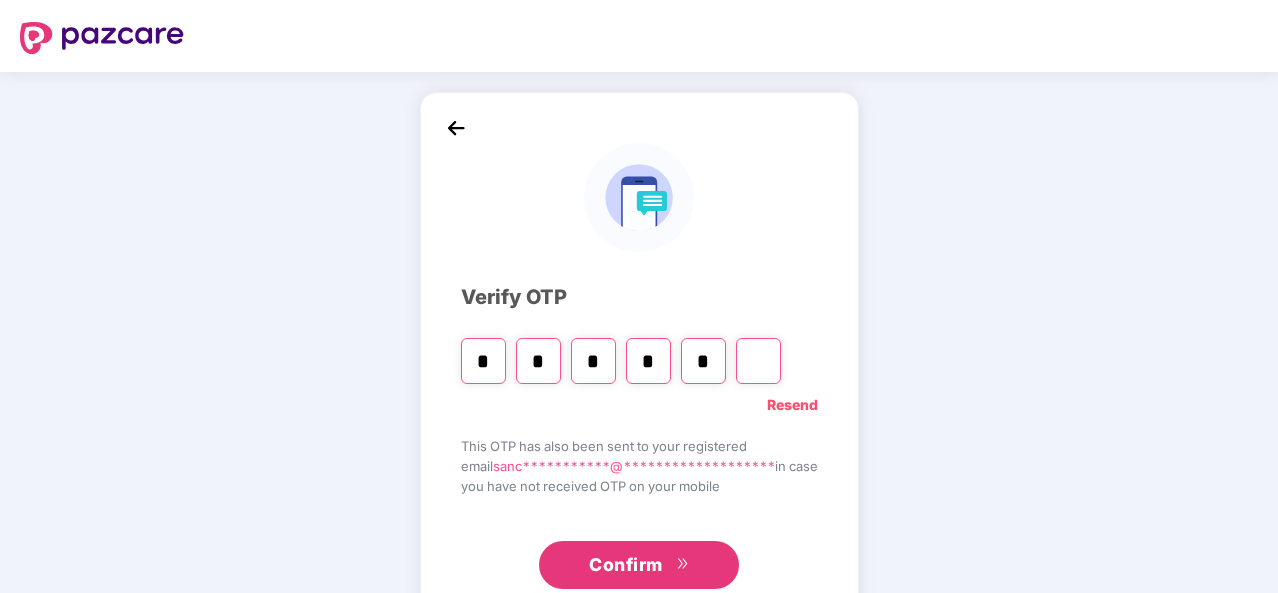 type on "*" 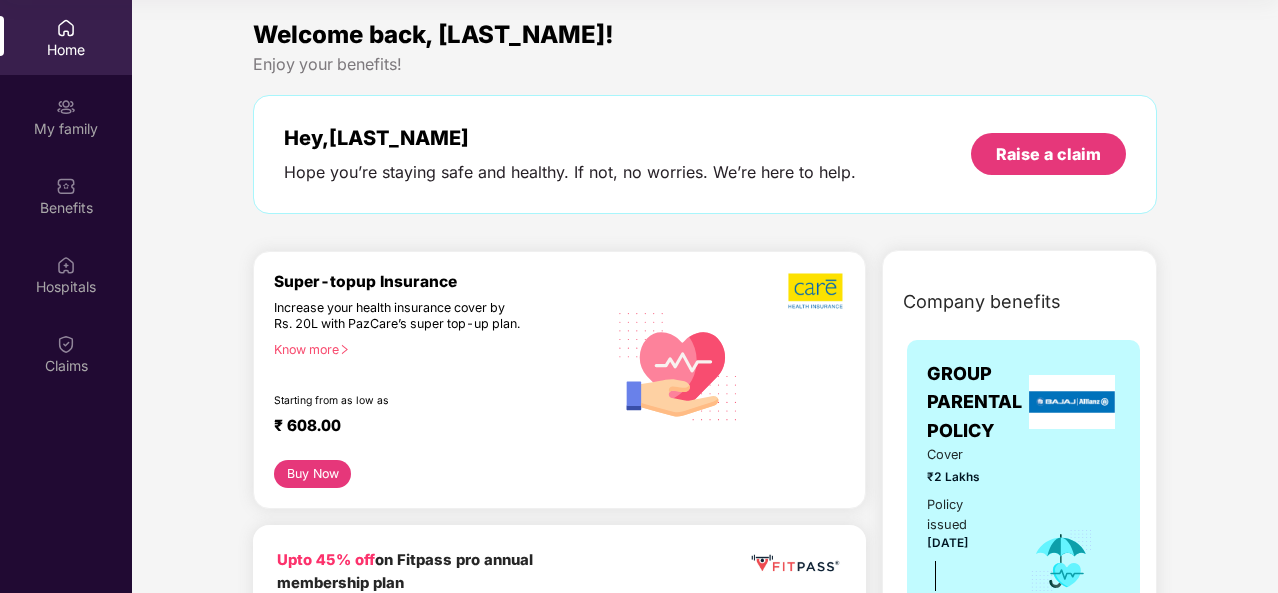 scroll, scrollTop: 0, scrollLeft: 0, axis: both 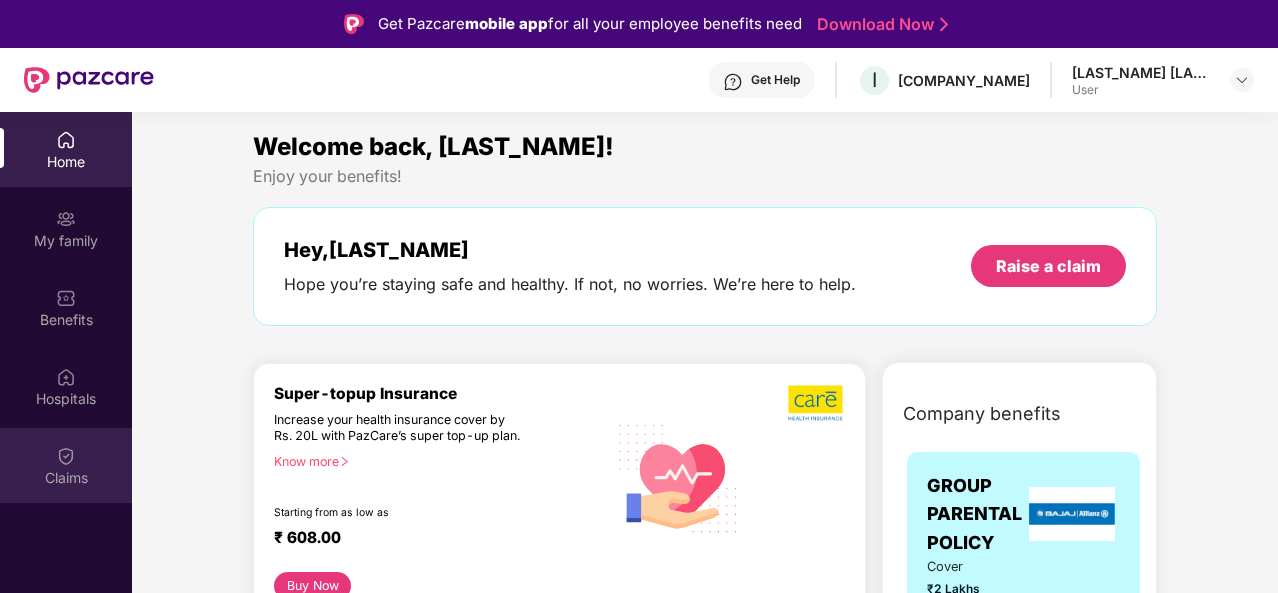 click on "Claims" at bounding box center [66, 478] 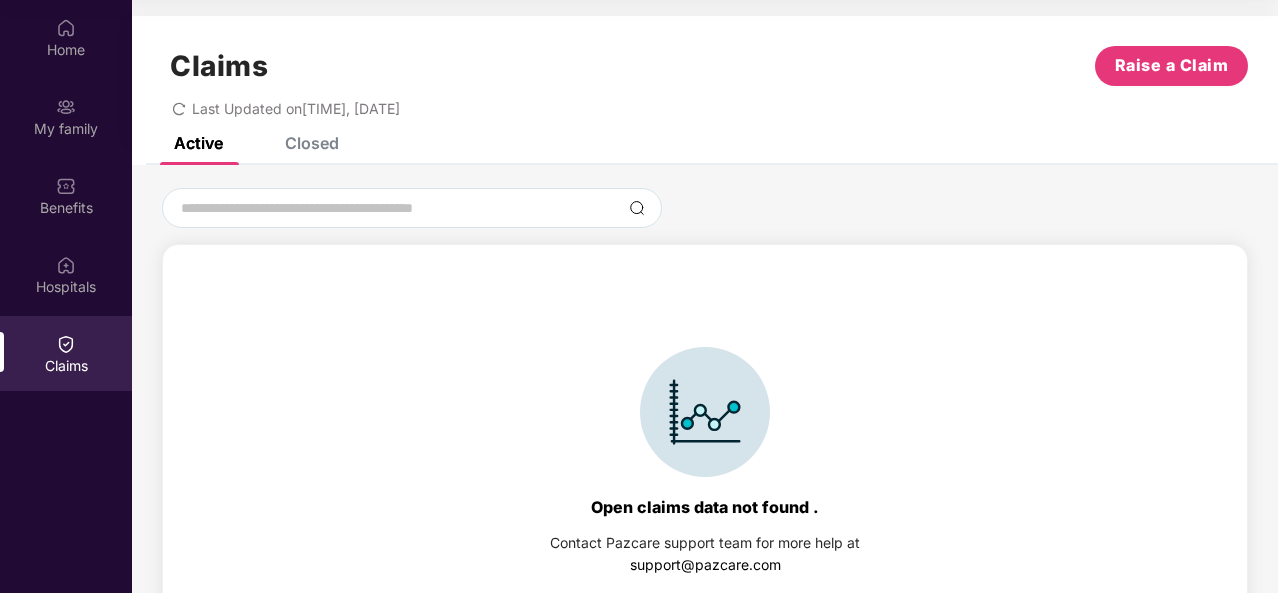 scroll, scrollTop: 0, scrollLeft: 0, axis: both 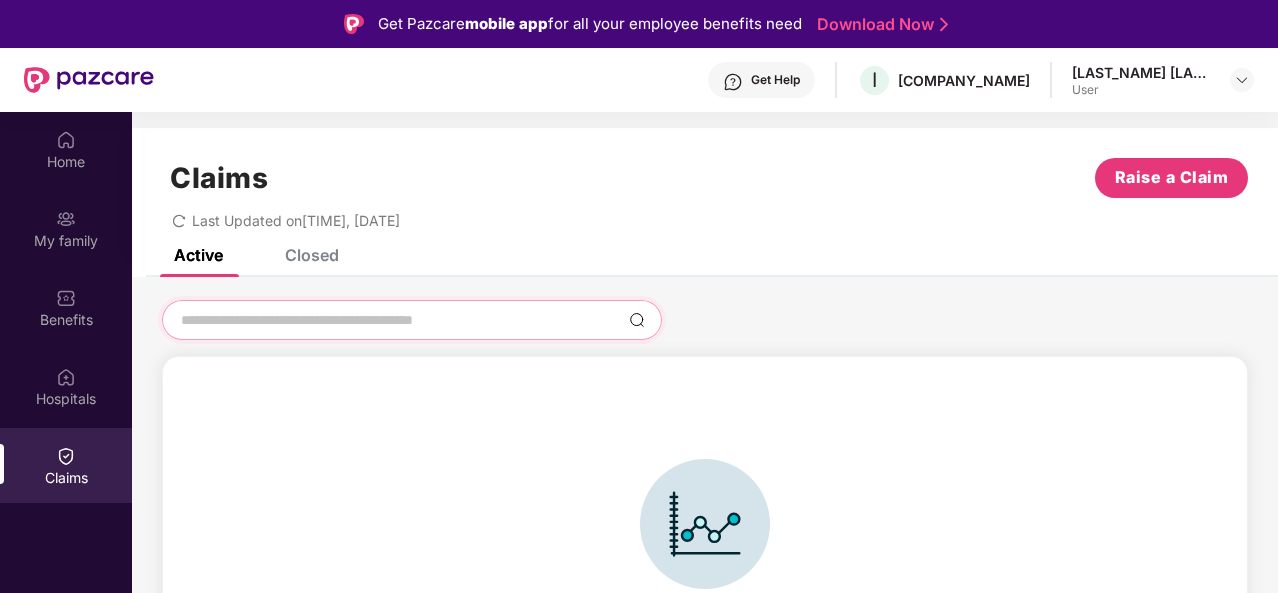 click at bounding box center [400, 320] 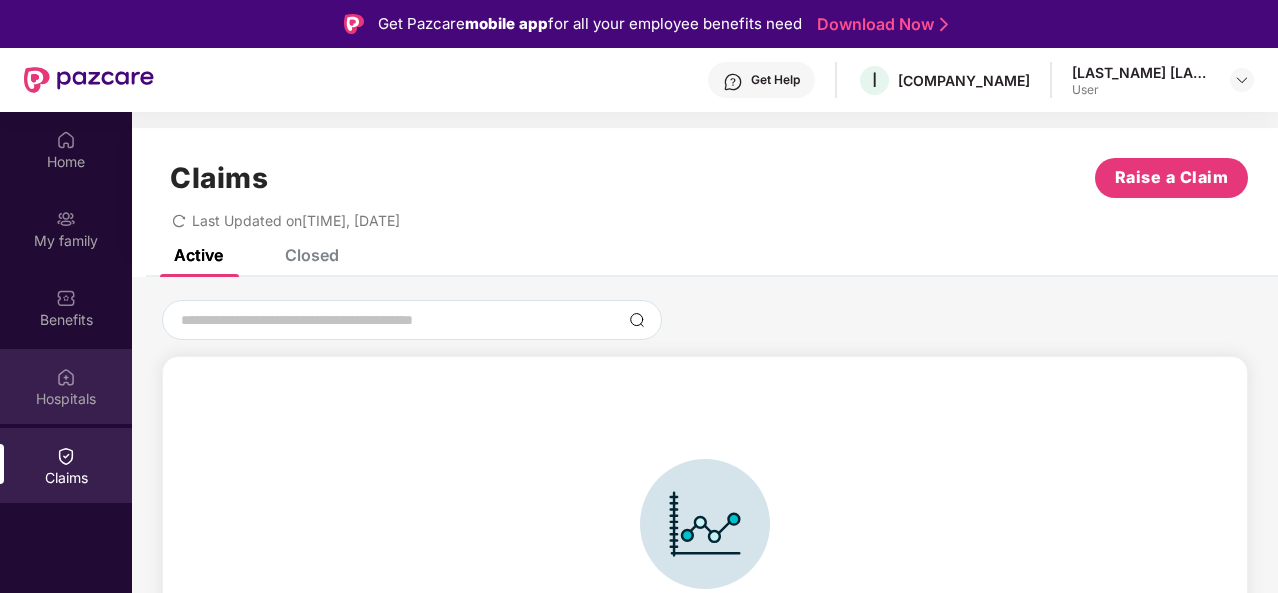 click on "Hospitals" at bounding box center [66, 386] 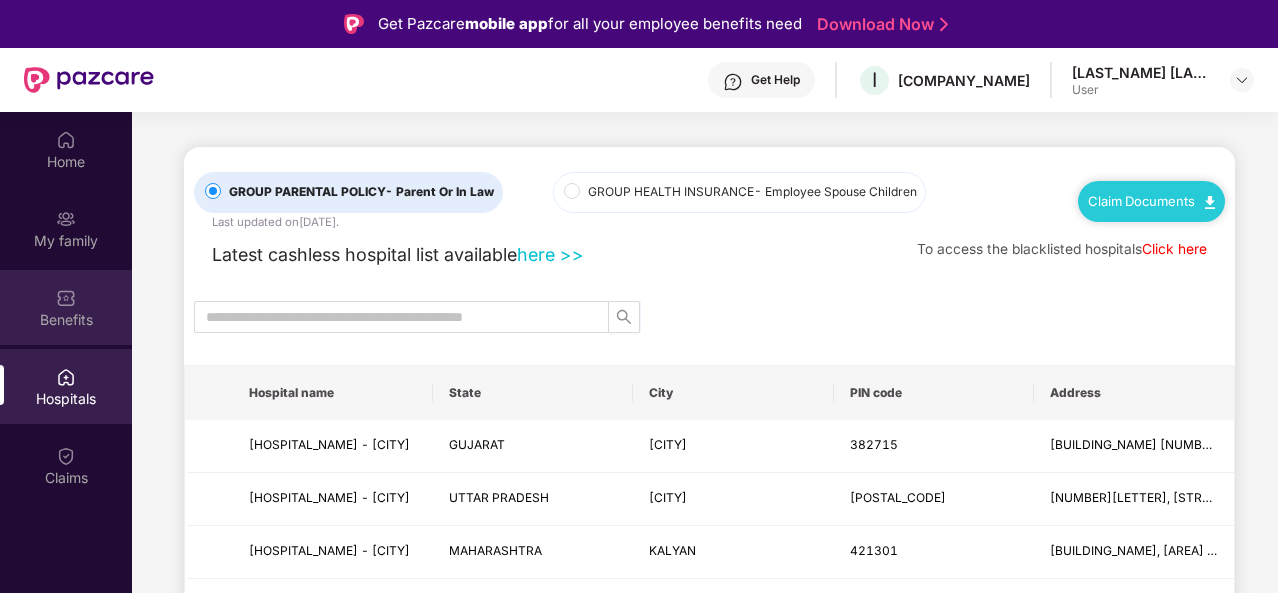 click on "Benefits" at bounding box center [66, 307] 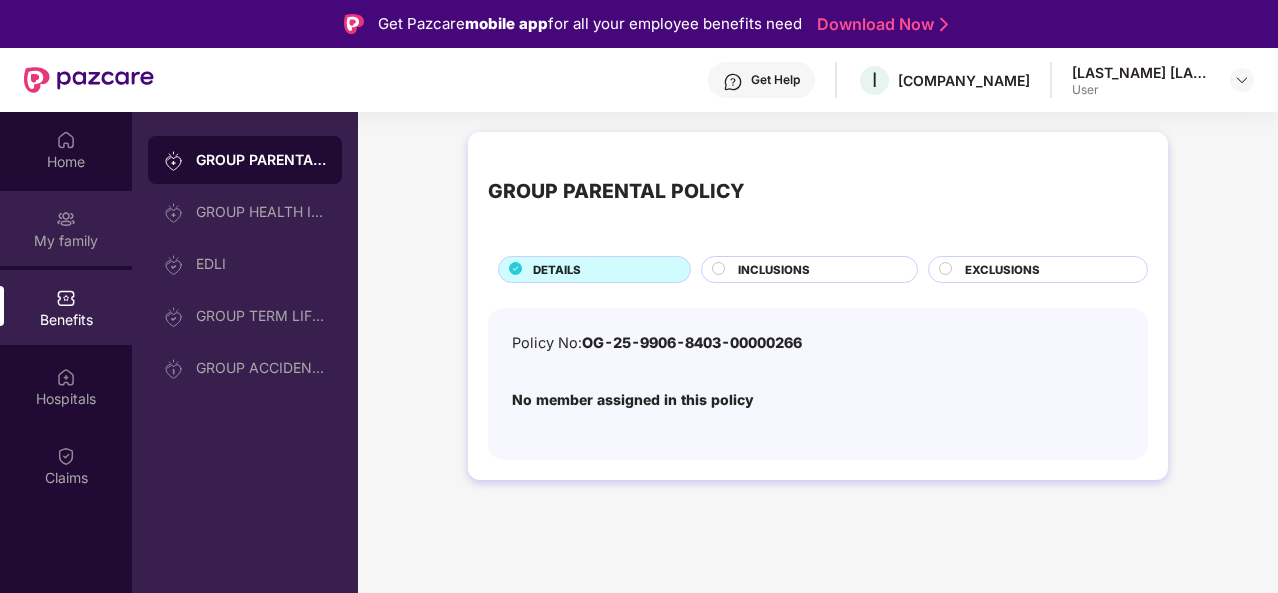 click on "My family" at bounding box center [66, 241] 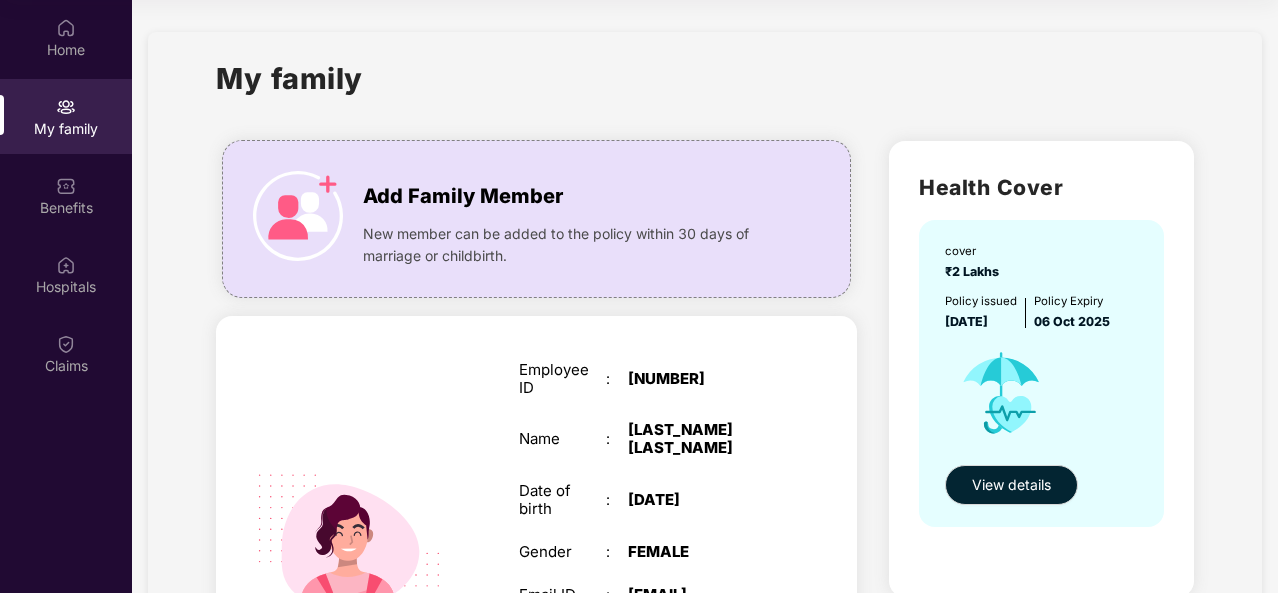 scroll, scrollTop: 0, scrollLeft: 0, axis: both 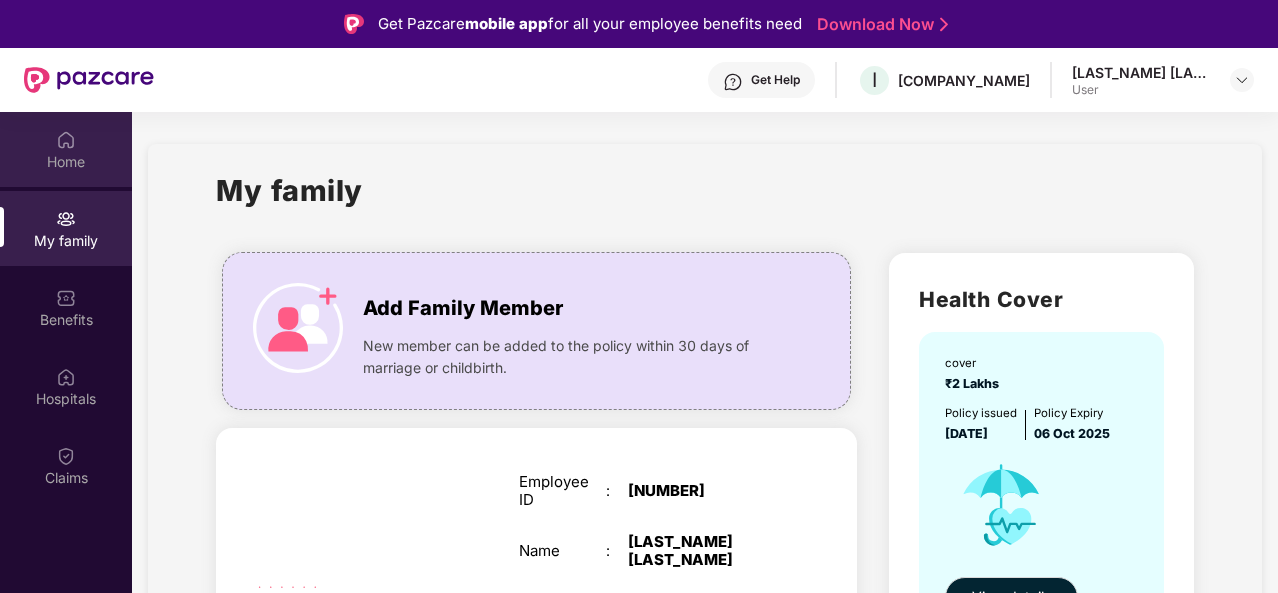 click on "Home" at bounding box center [66, 162] 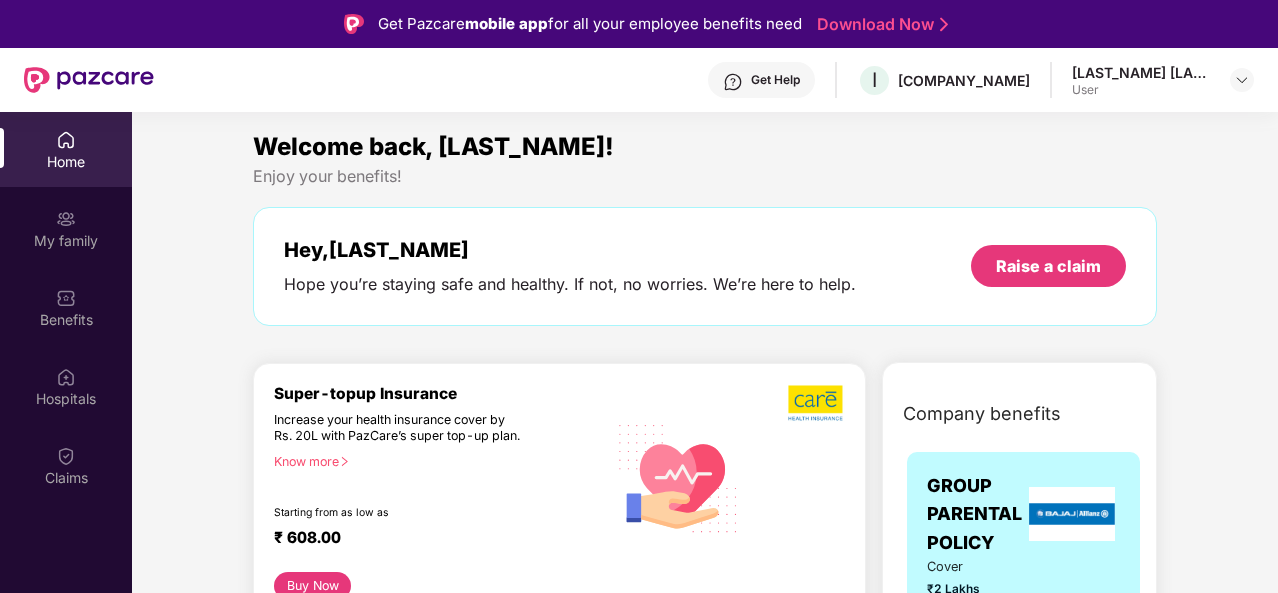 scroll, scrollTop: 112, scrollLeft: 0, axis: vertical 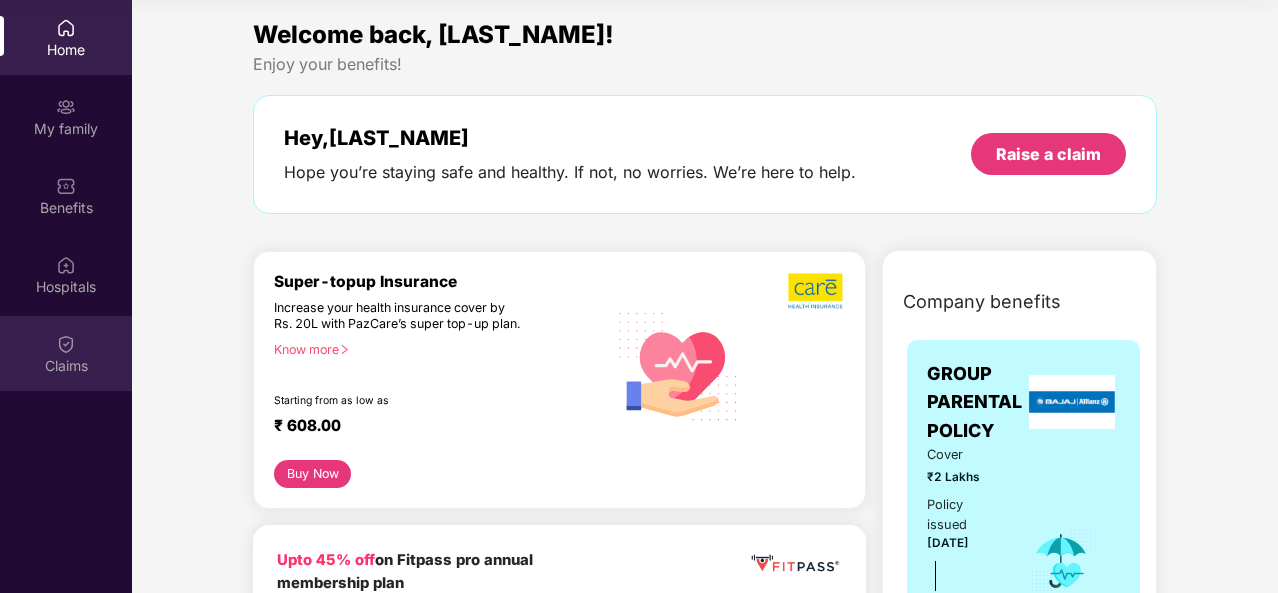 click at bounding box center [66, 344] 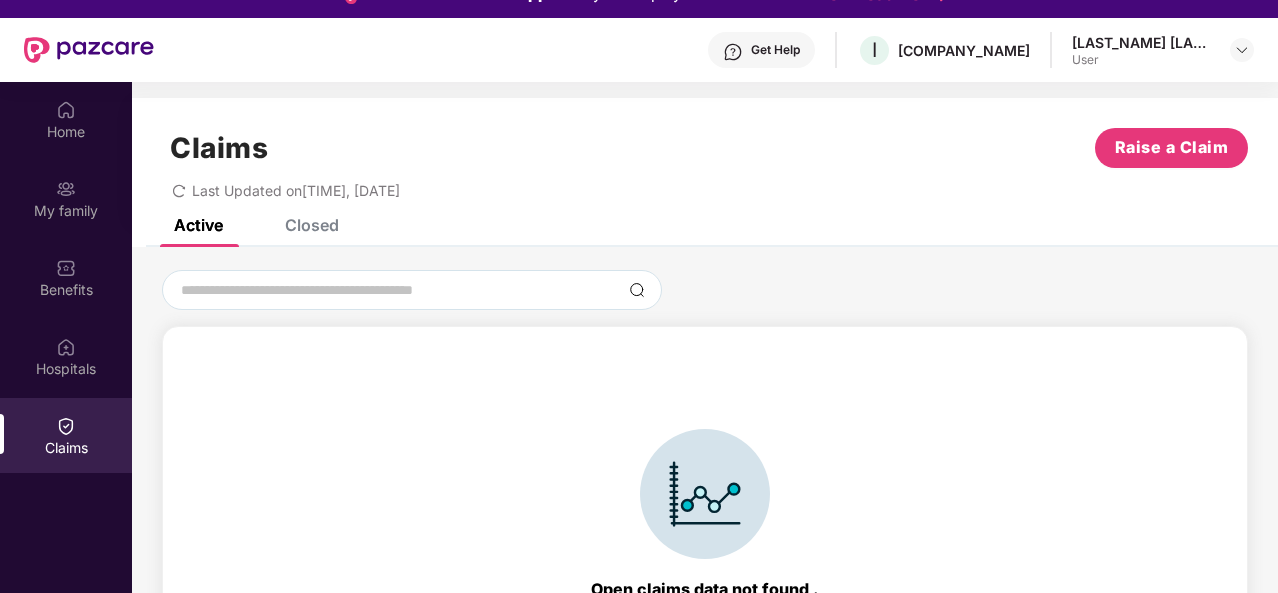scroll, scrollTop: 0, scrollLeft: 0, axis: both 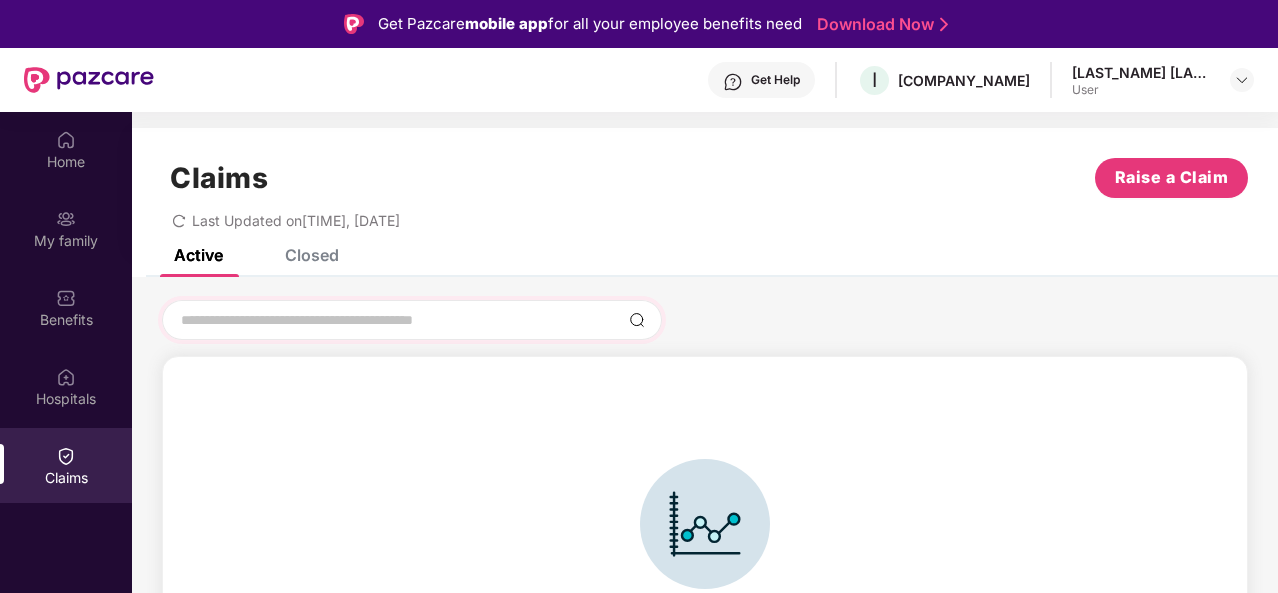click at bounding box center [412, 320] 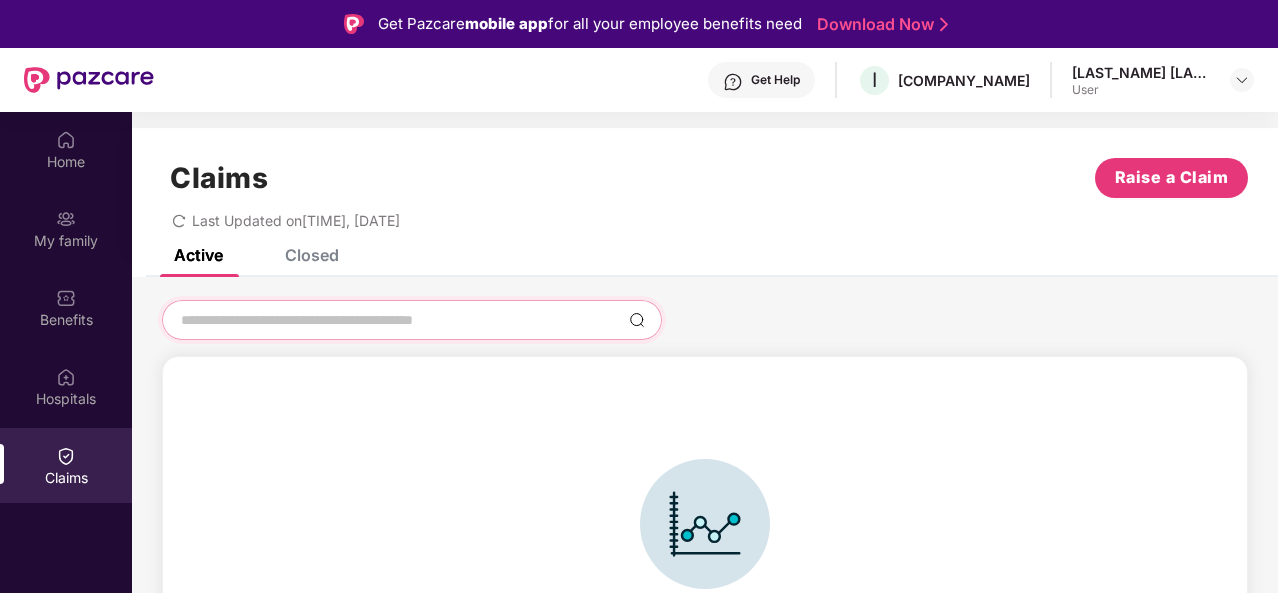click at bounding box center (400, 320) 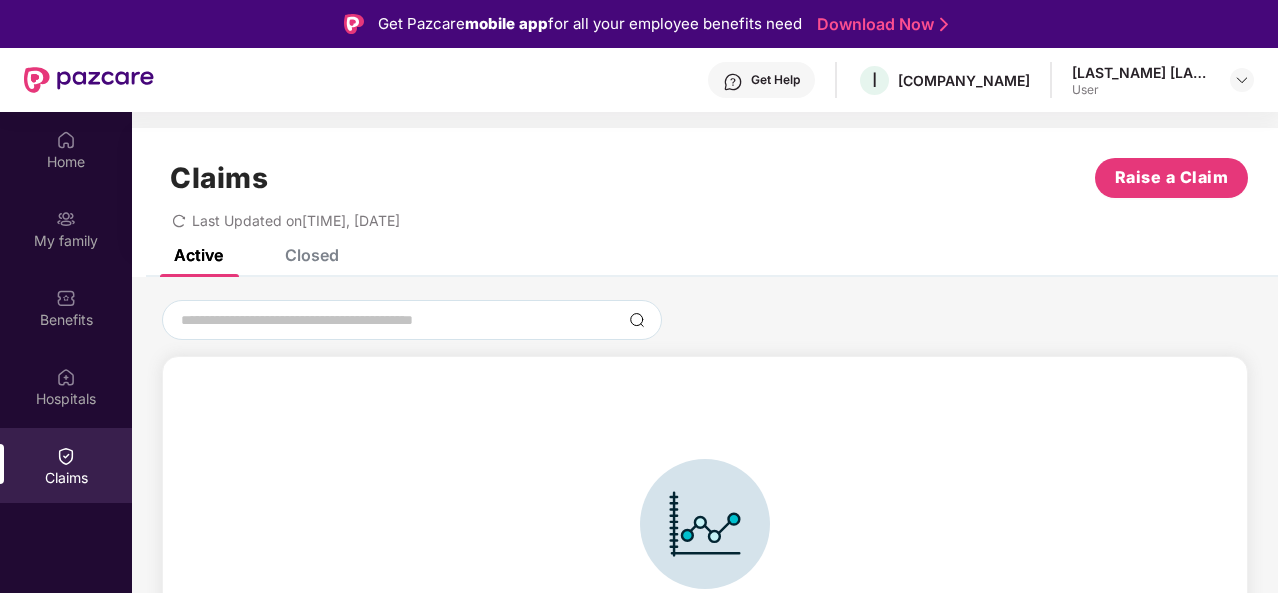 click at bounding box center (66, 456) 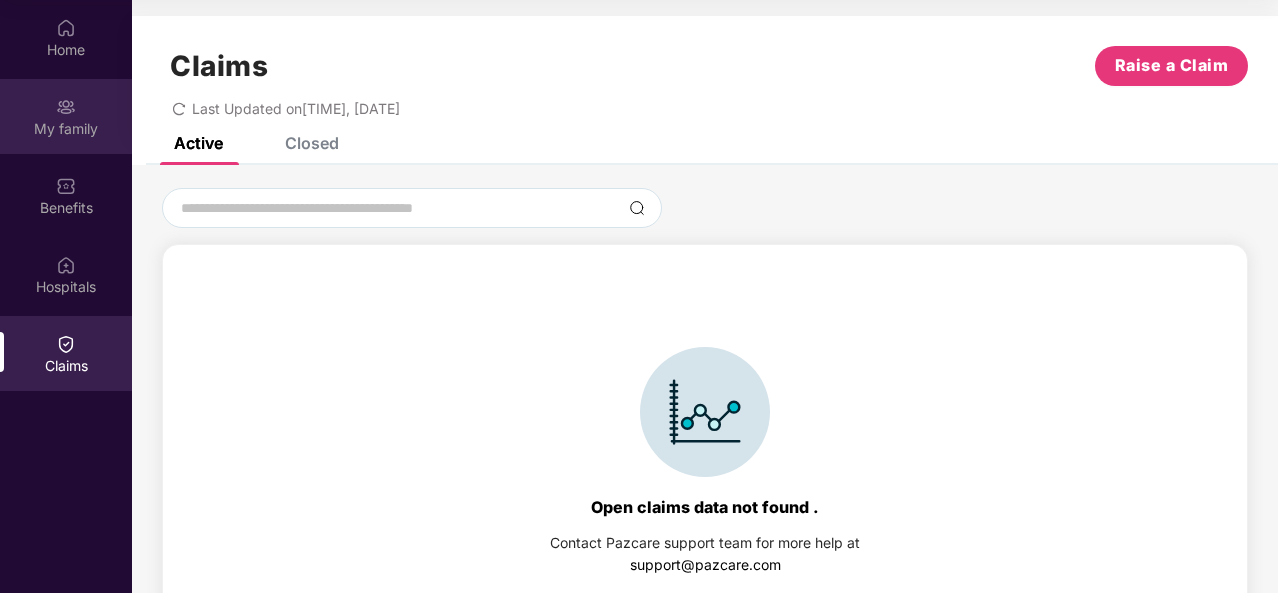 click at bounding box center [66, 107] 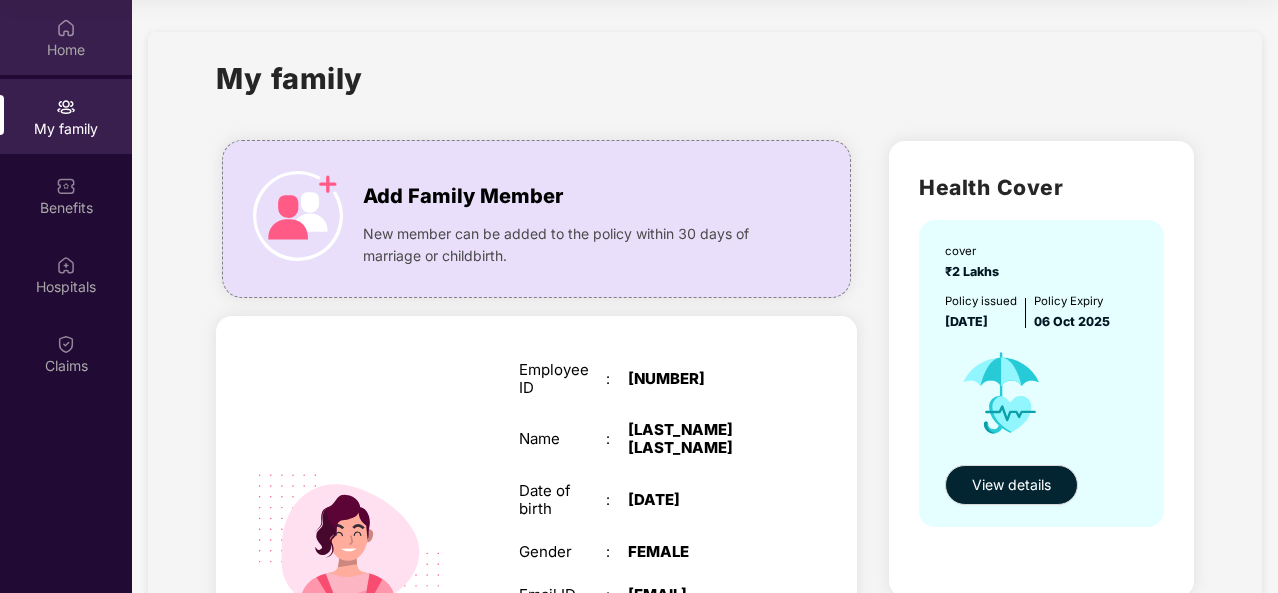click on "Home" at bounding box center [66, 50] 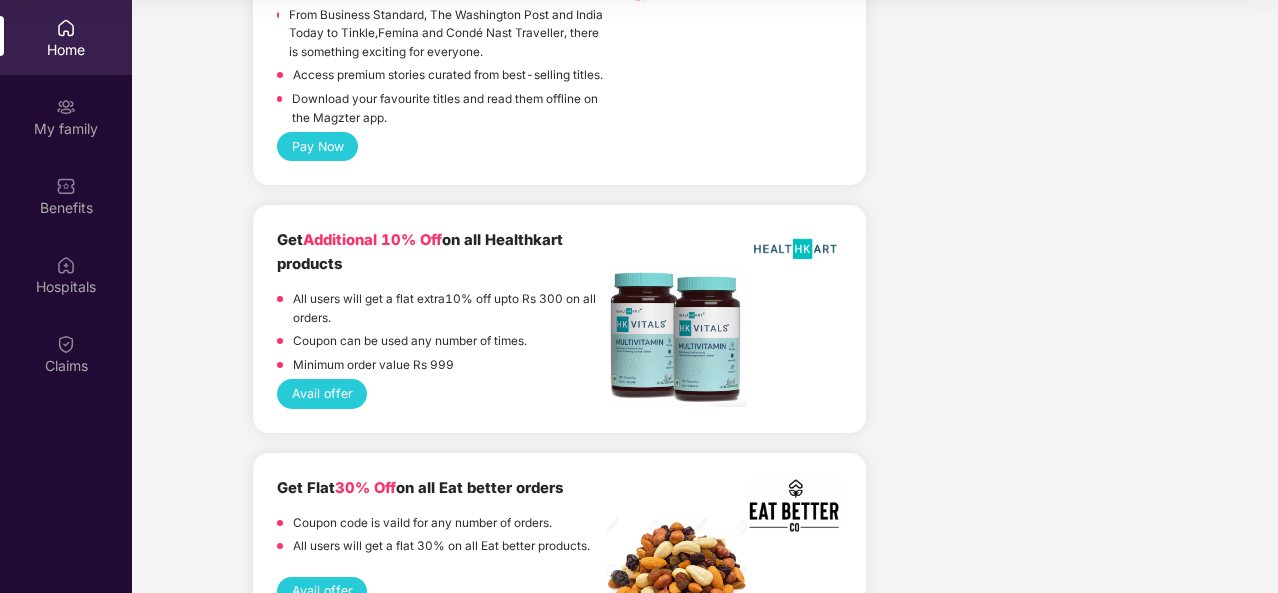 scroll, scrollTop: 4538, scrollLeft: 0, axis: vertical 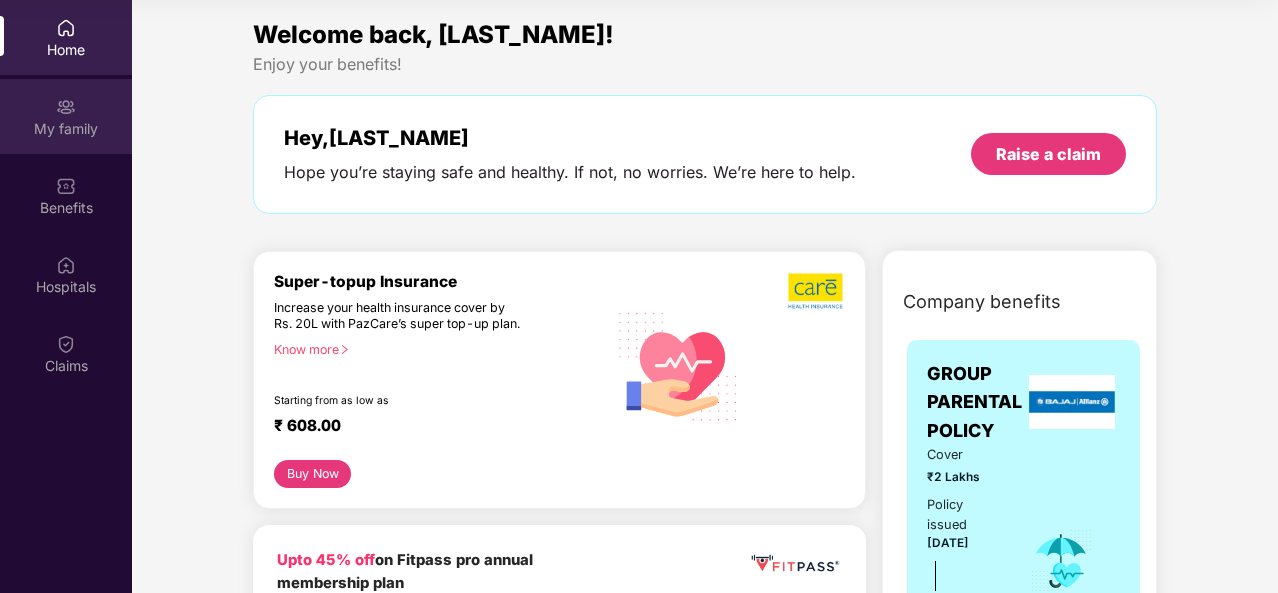 click on "My family" at bounding box center (66, 129) 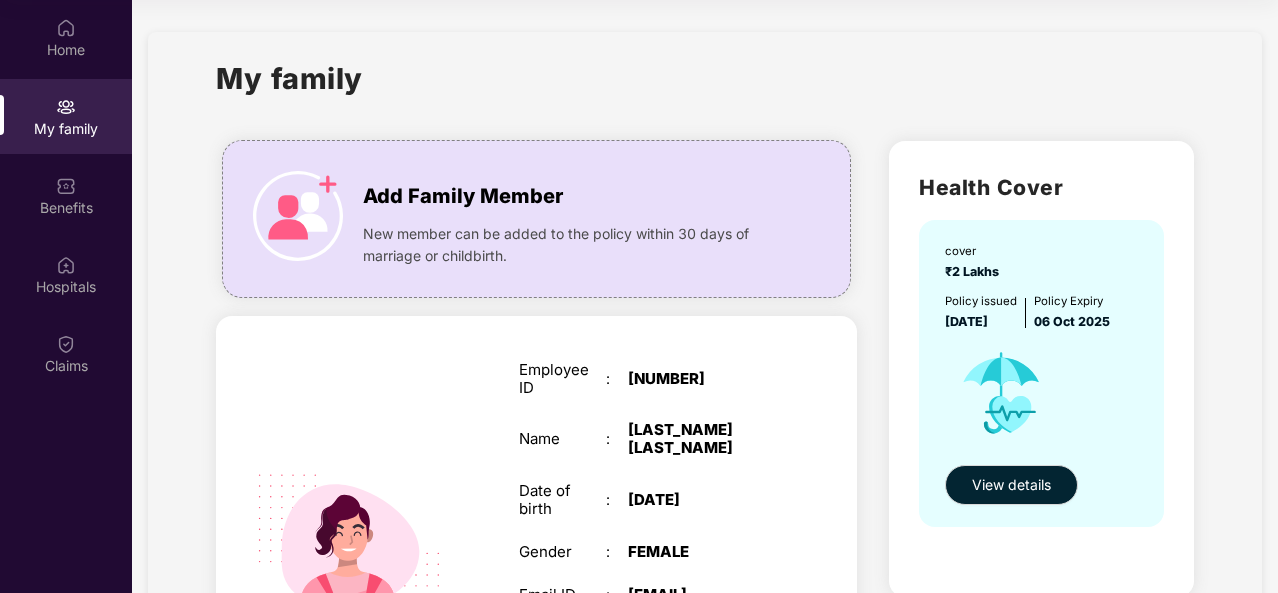 scroll, scrollTop: 0, scrollLeft: 0, axis: both 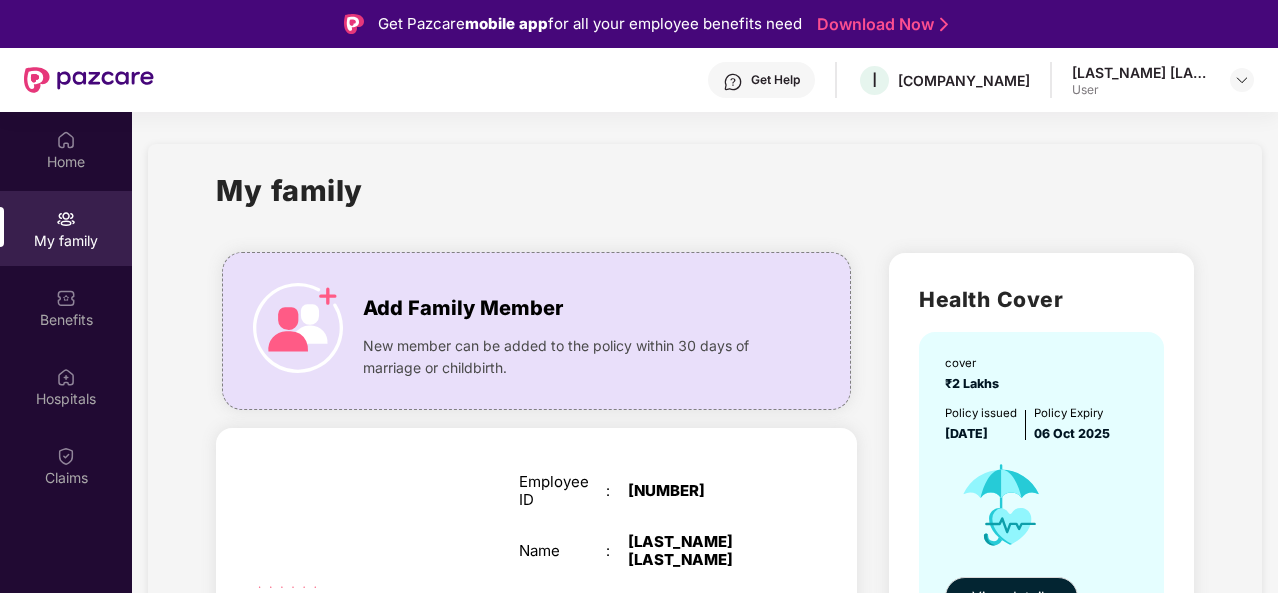 click on "User" at bounding box center [1142, 90] 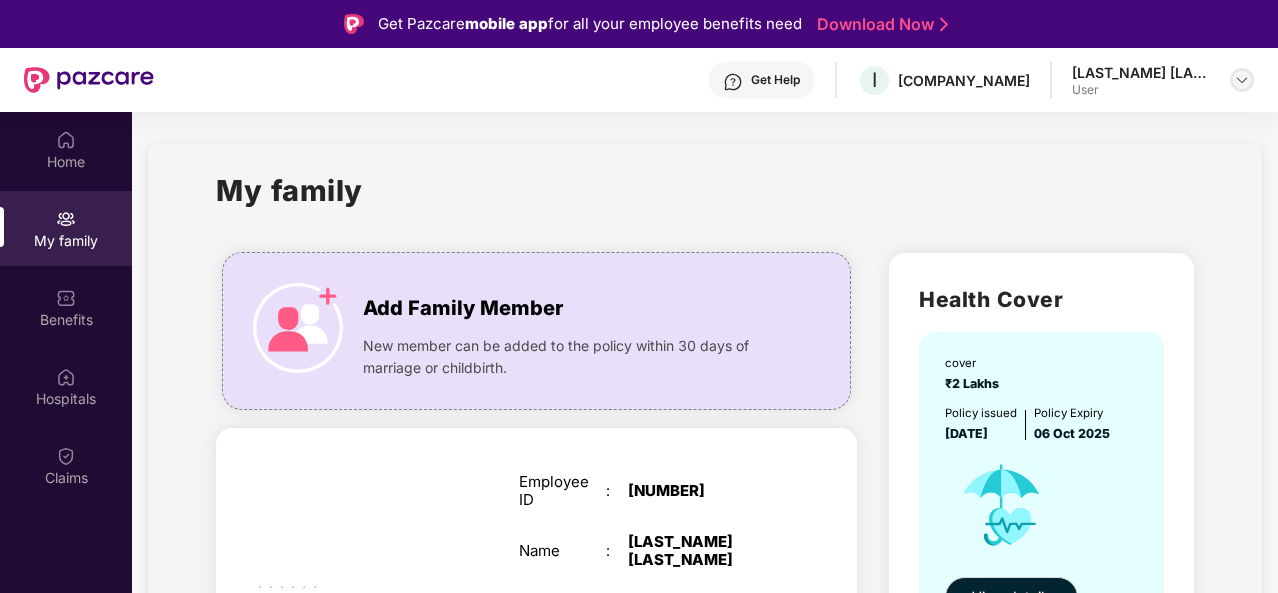 click at bounding box center [1242, 80] 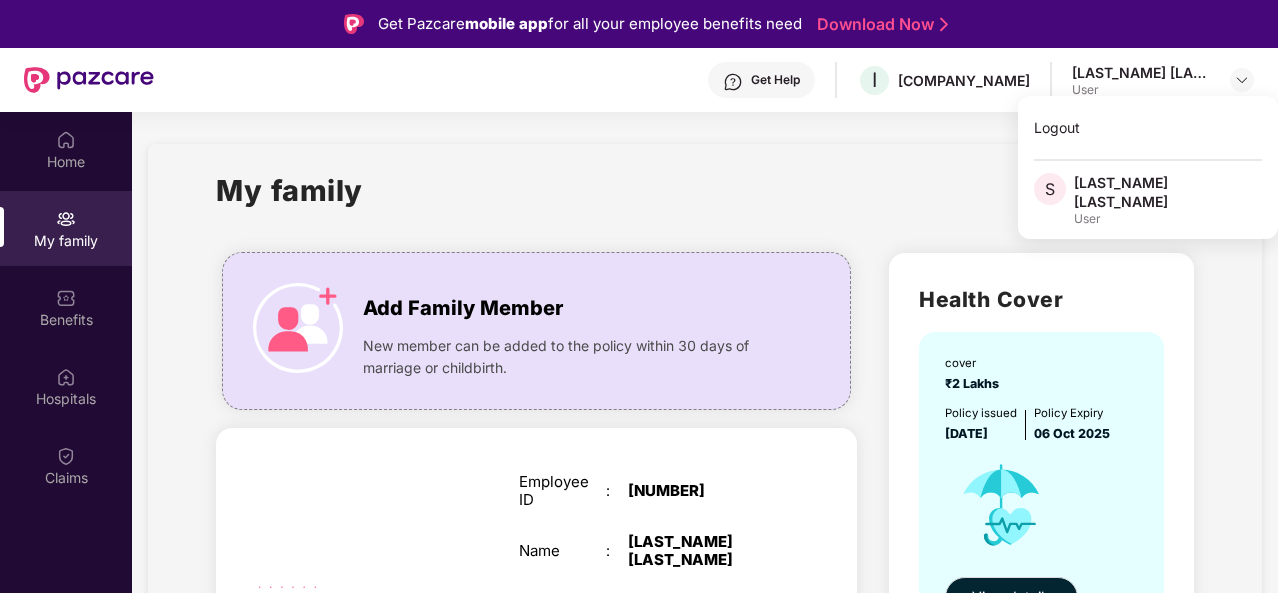 click on "My family" at bounding box center [704, 202] 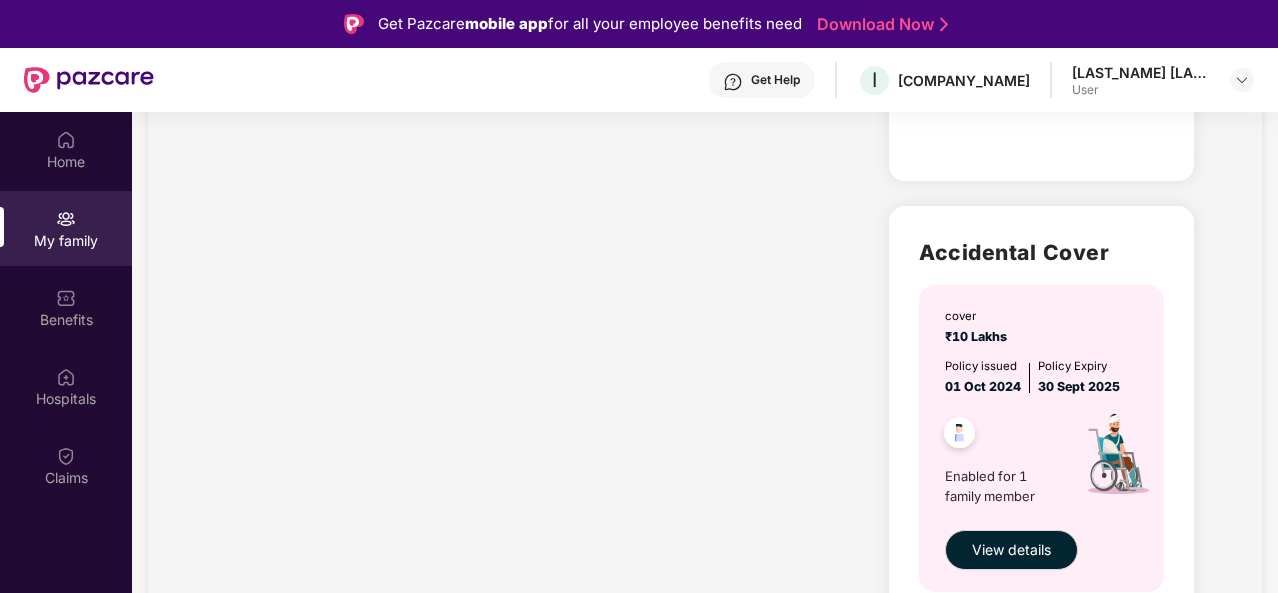scroll, scrollTop: 0, scrollLeft: 0, axis: both 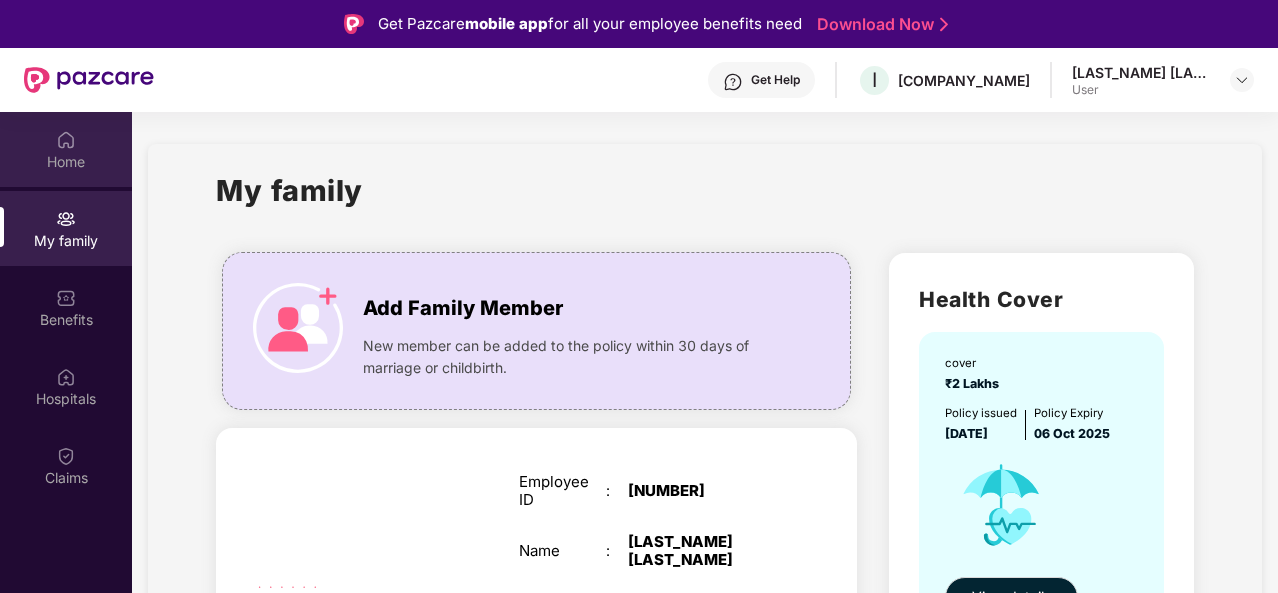 click at bounding box center (66, 140) 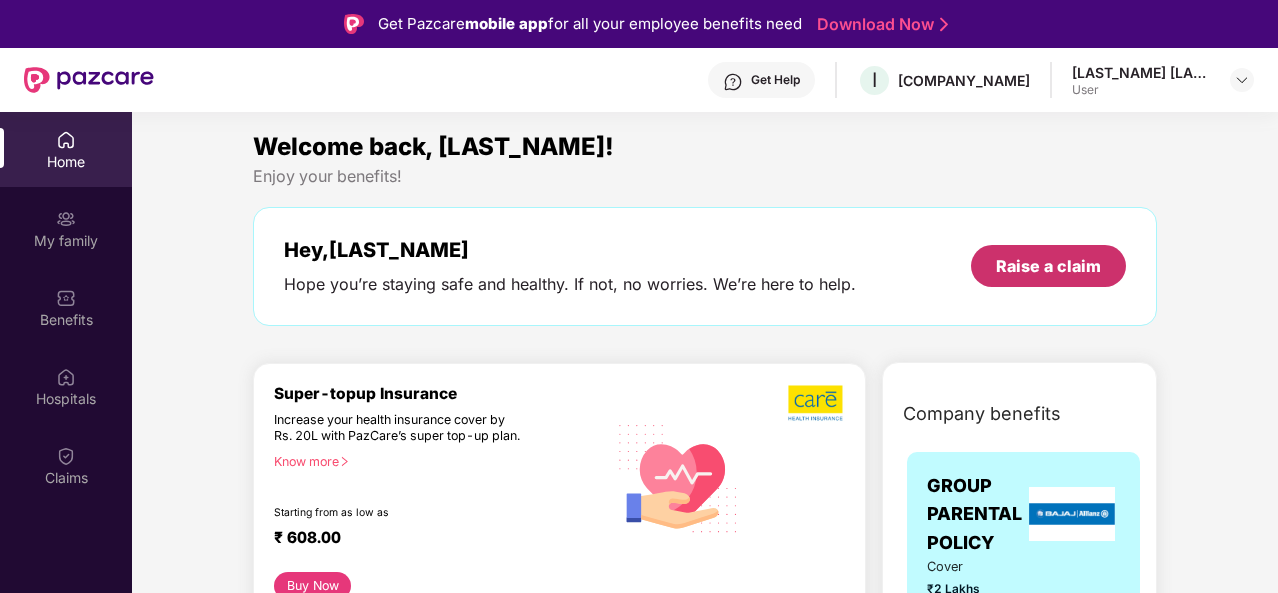 click on "Raise a claim" at bounding box center (1048, 266) 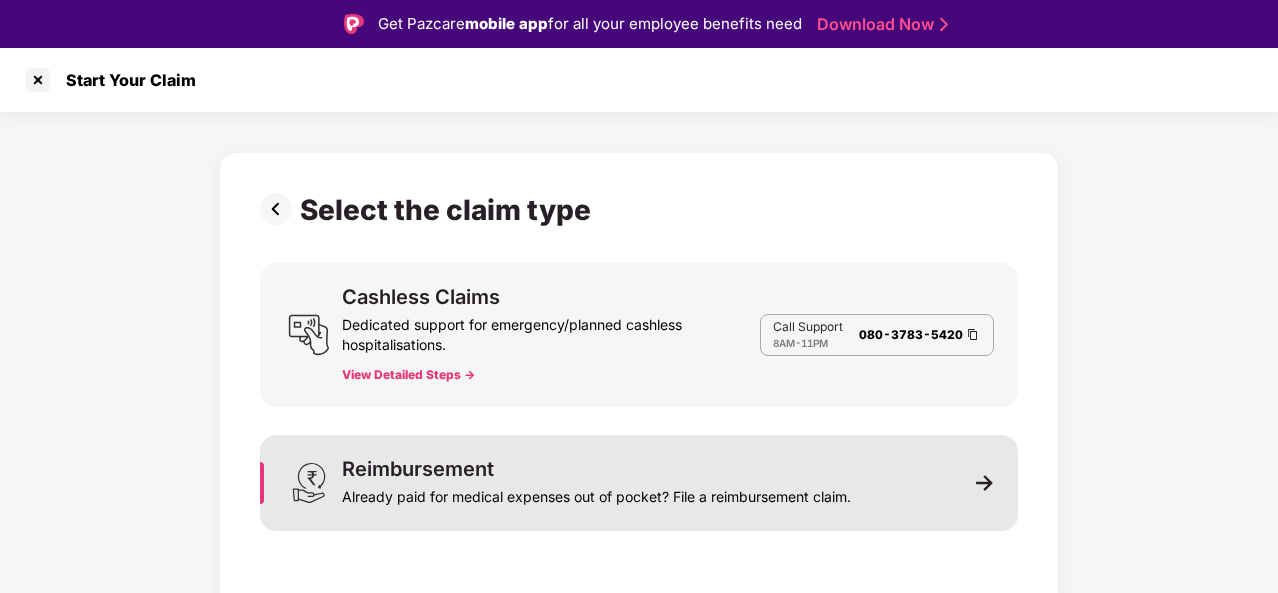 click on "Reimbursement Already paid for medical expenses out of pocket? File a reimbursement claim." at bounding box center (596, 483) 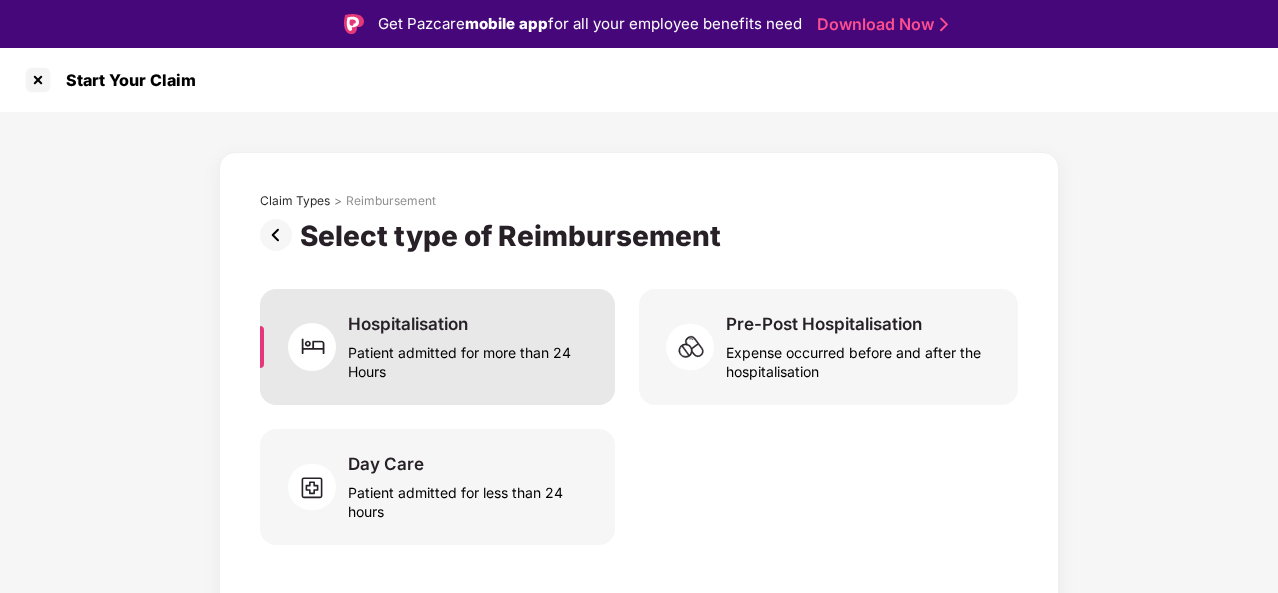 click on "Patient admitted for more than 24 Hours" at bounding box center [469, 358] 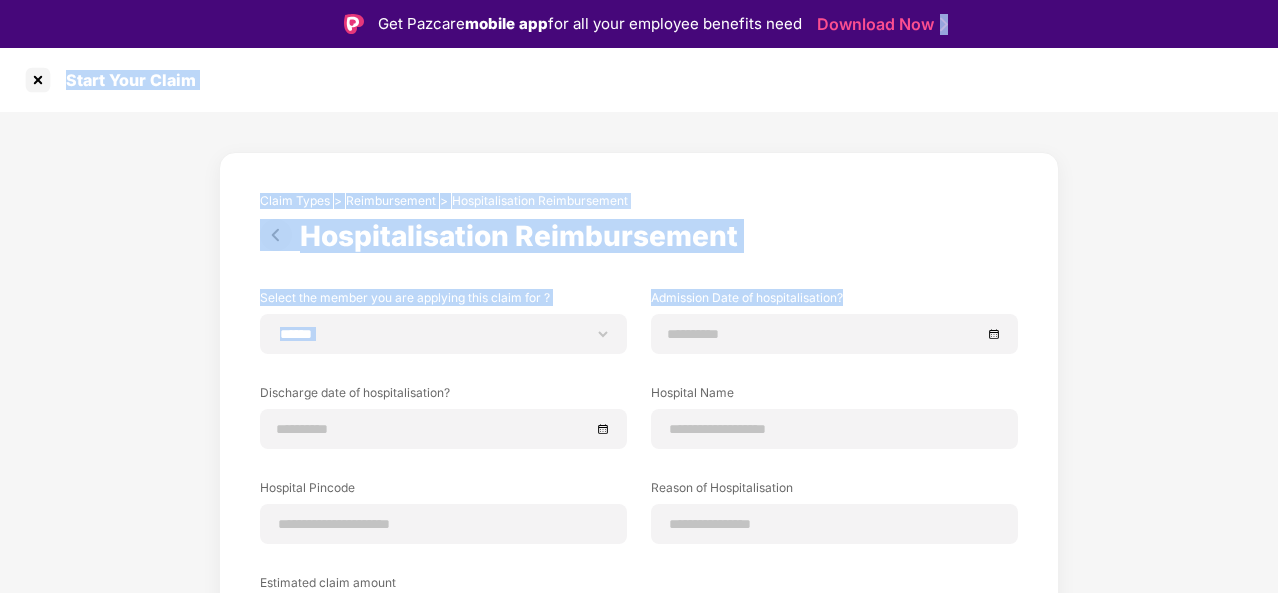 drag, startPoint x: 1276, startPoint y: 11, endPoint x: 1279, endPoint y: 275, distance: 264.01706 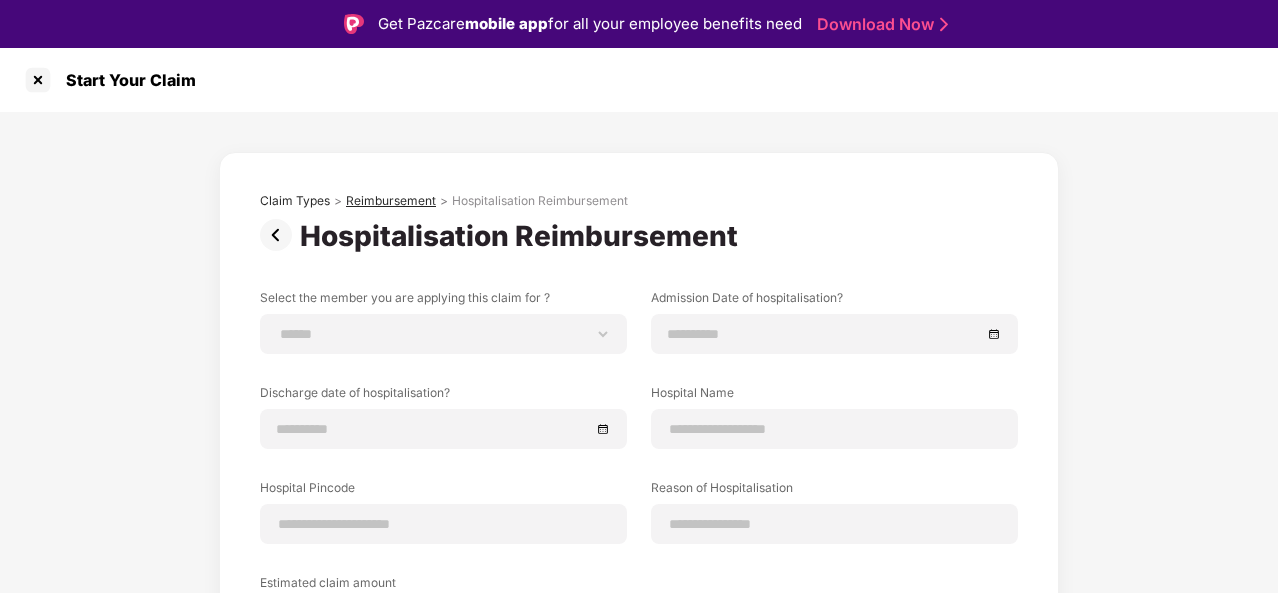 click on "Reimbursement" at bounding box center (391, 201) 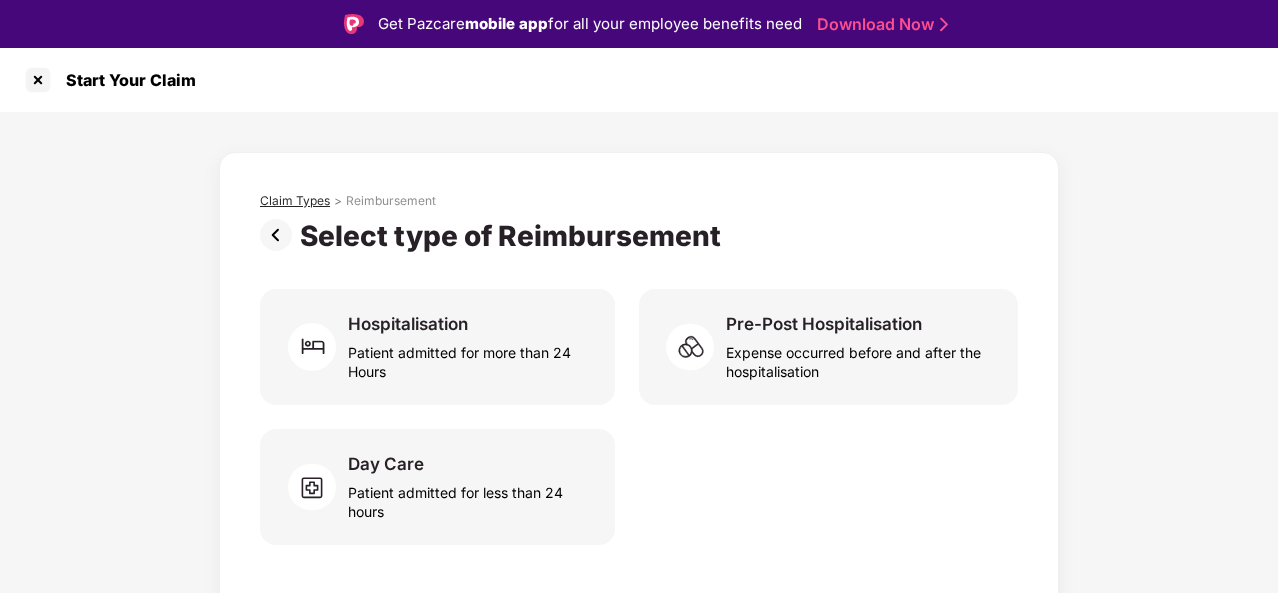 click on "Claim Types" at bounding box center [295, 201] 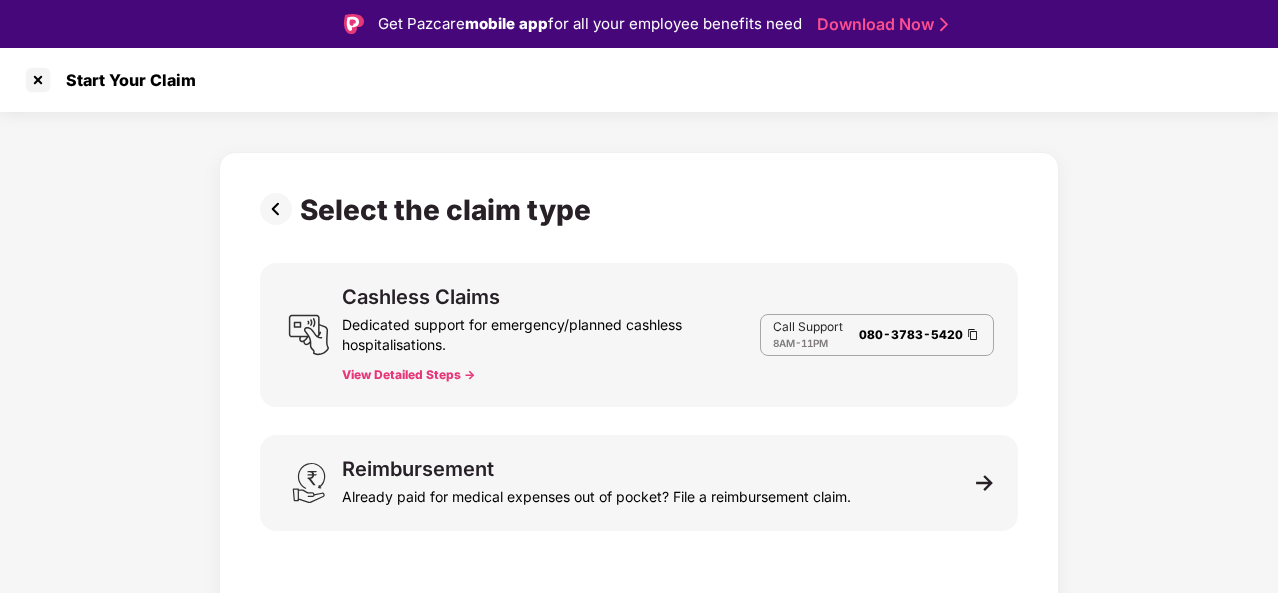 scroll, scrollTop: 48, scrollLeft: 0, axis: vertical 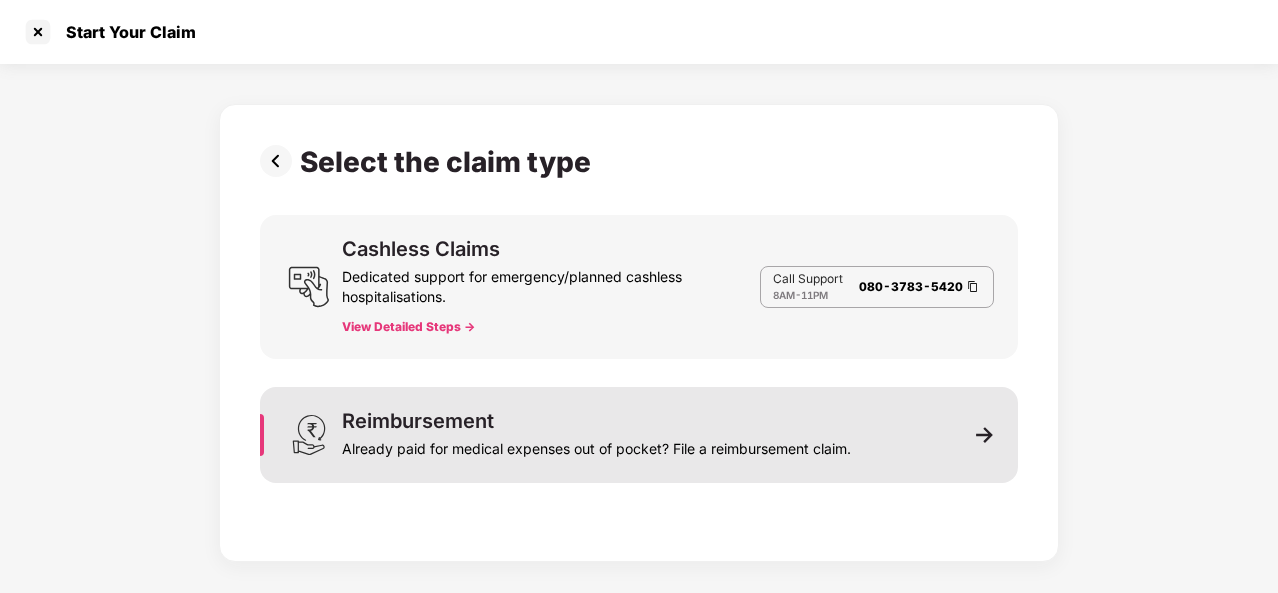 click at bounding box center (985, 435) 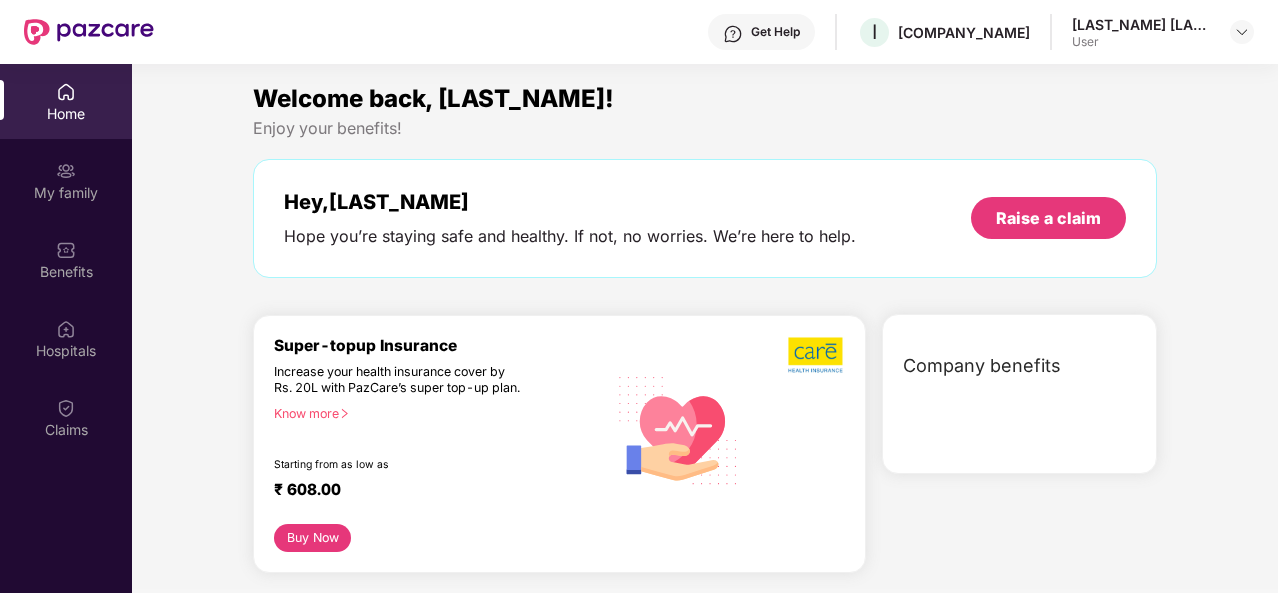 scroll, scrollTop: 0, scrollLeft: 0, axis: both 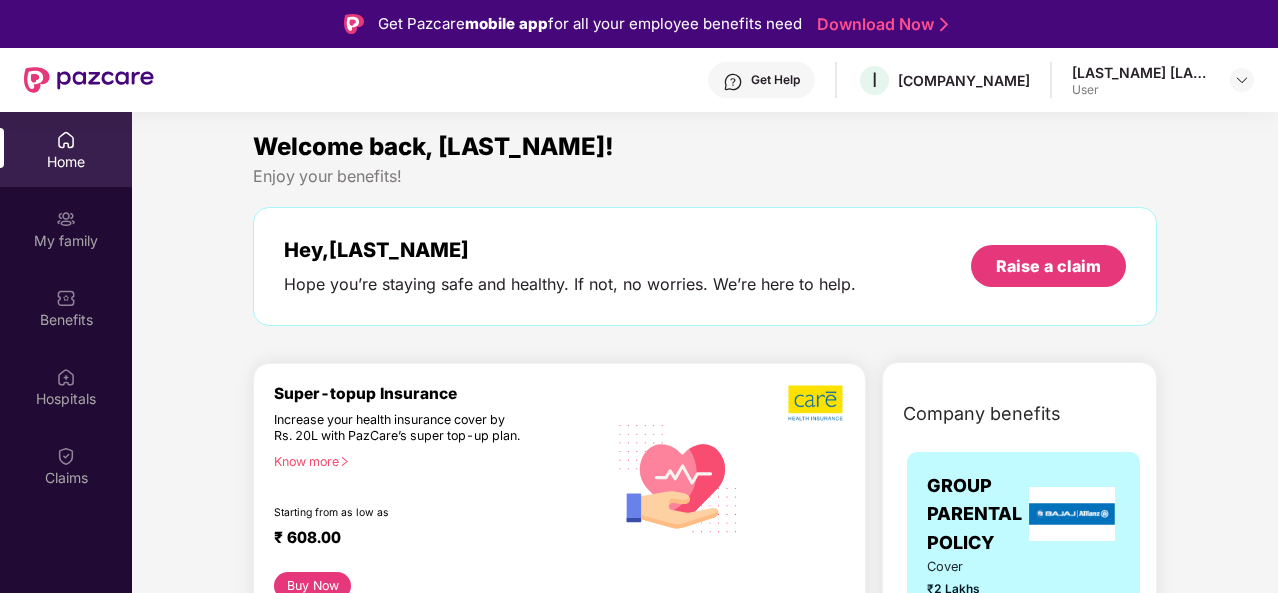 click on "Get Help" at bounding box center (775, 80) 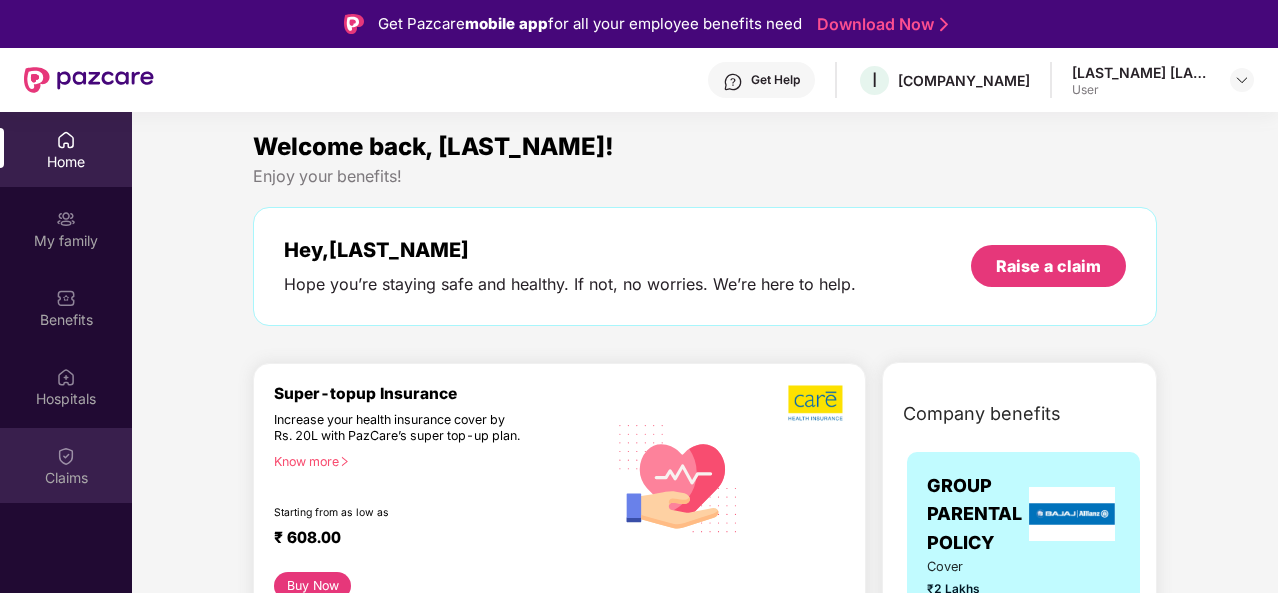 click at bounding box center [66, 456] 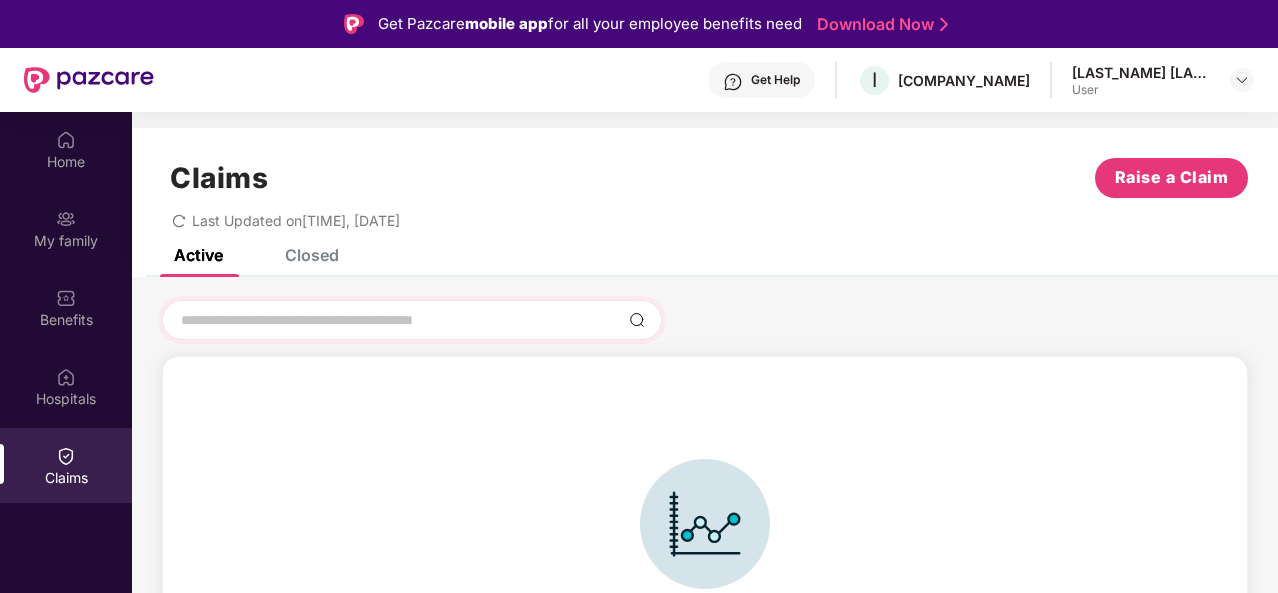 click at bounding box center (637, 320) 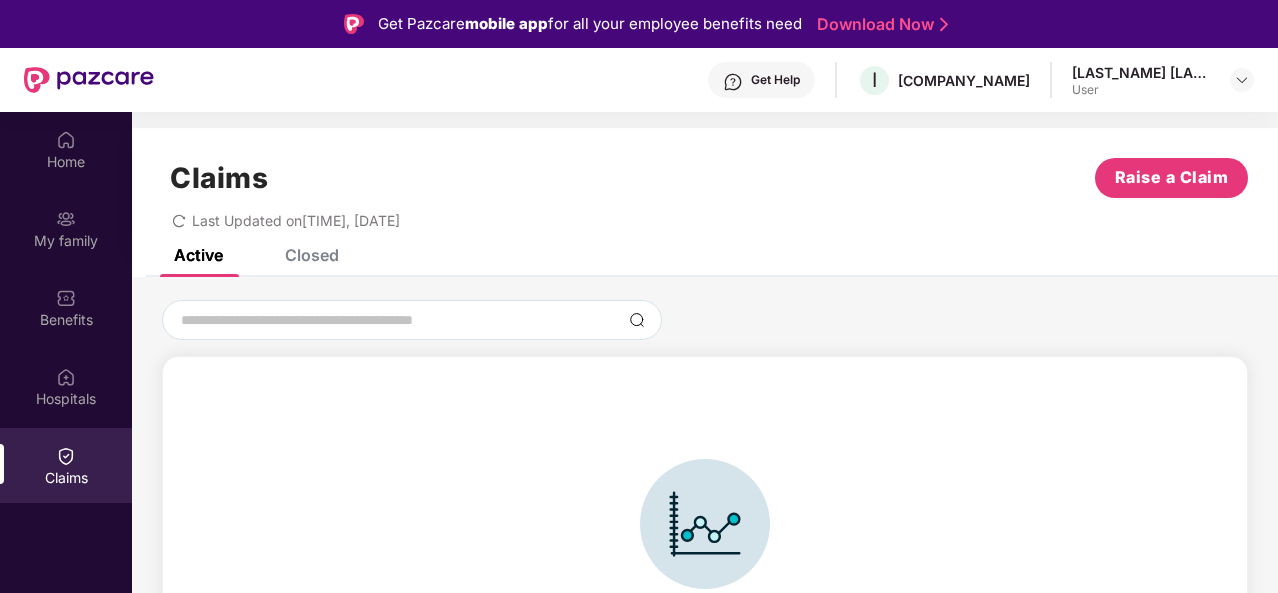 click on "Last Updated on  [TIME], [DATE]" at bounding box center [296, 220] 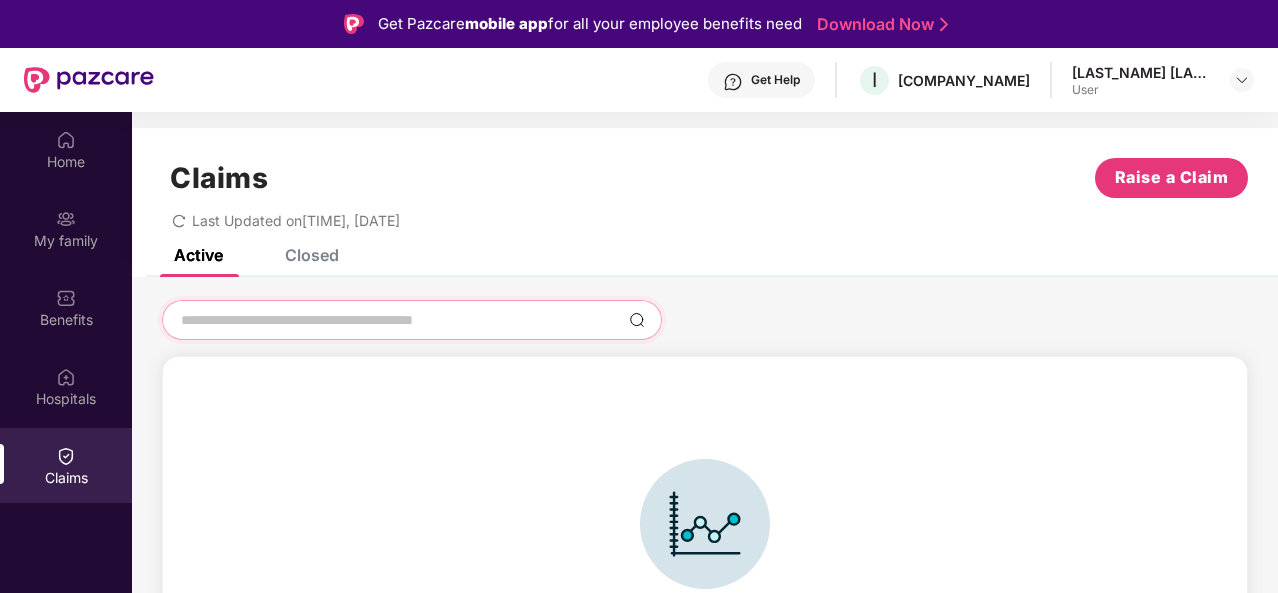 click at bounding box center (400, 320) 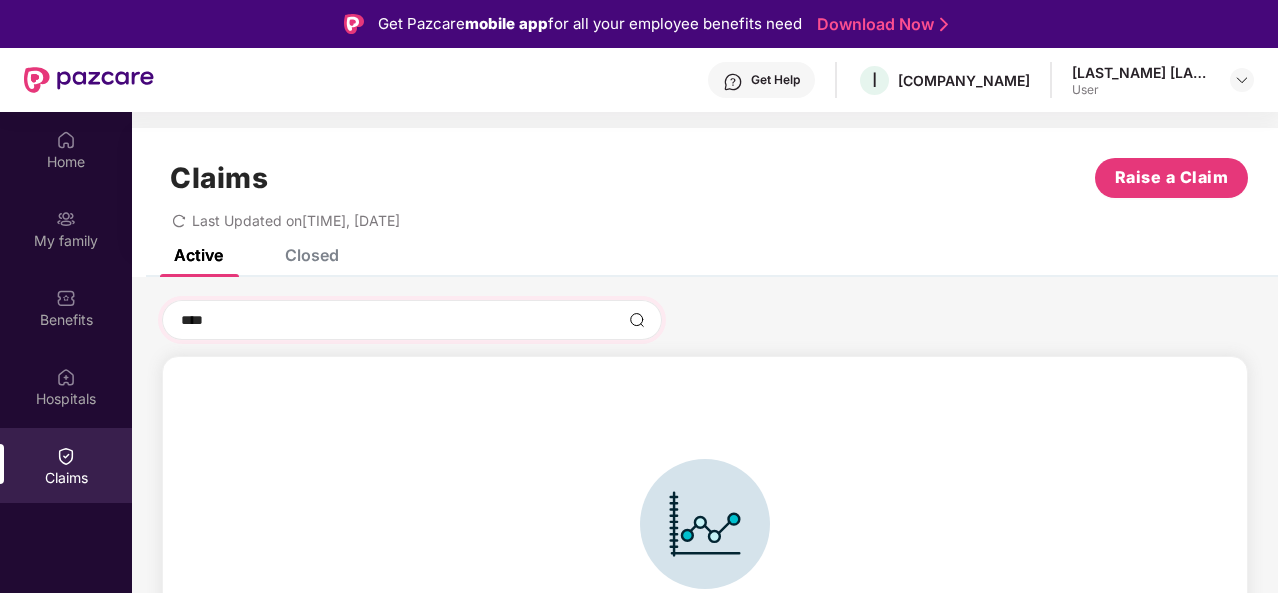 click at bounding box center (637, 320) 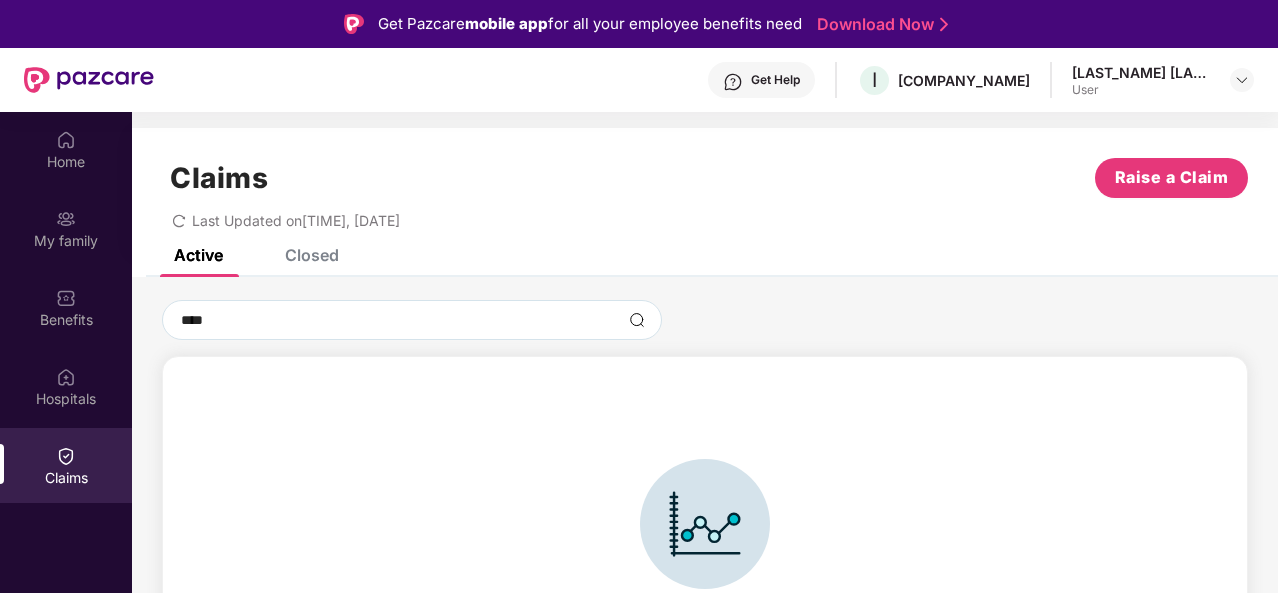 scroll, scrollTop: 112, scrollLeft: 0, axis: vertical 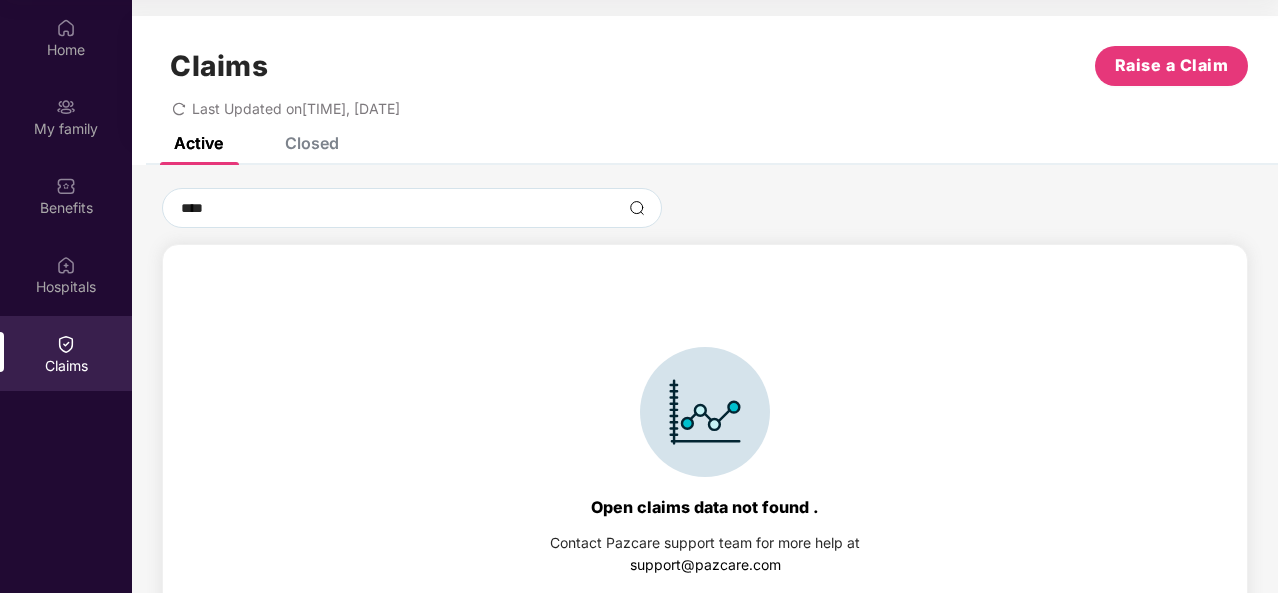 click at bounding box center (705, 412) 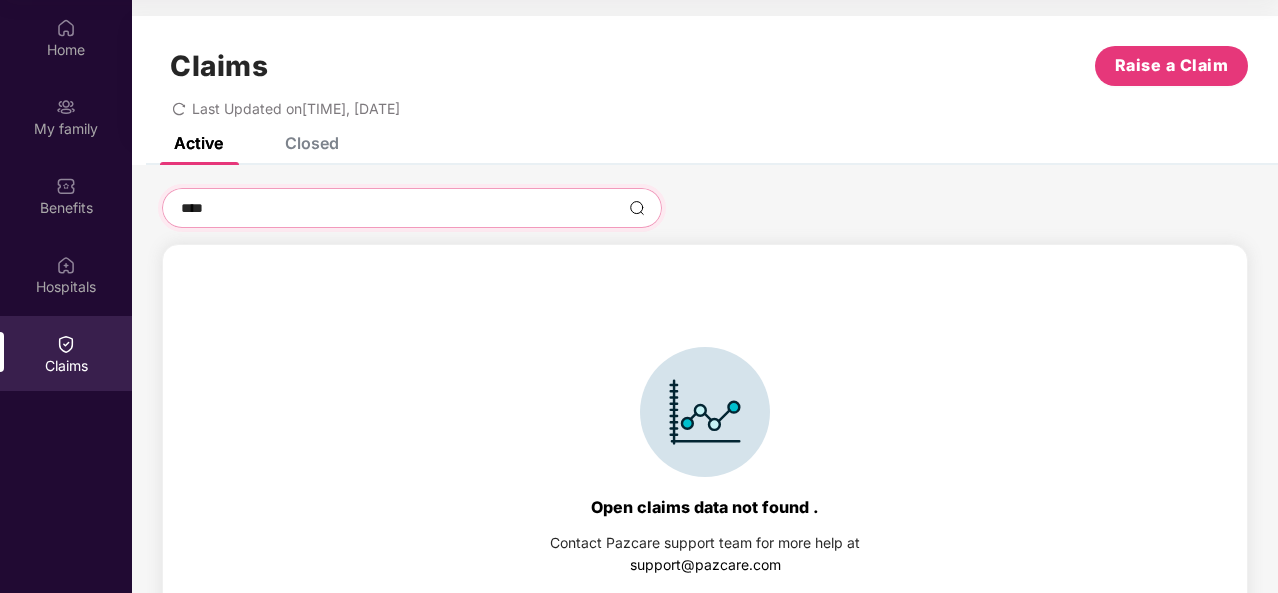 click on "****" at bounding box center (400, 208) 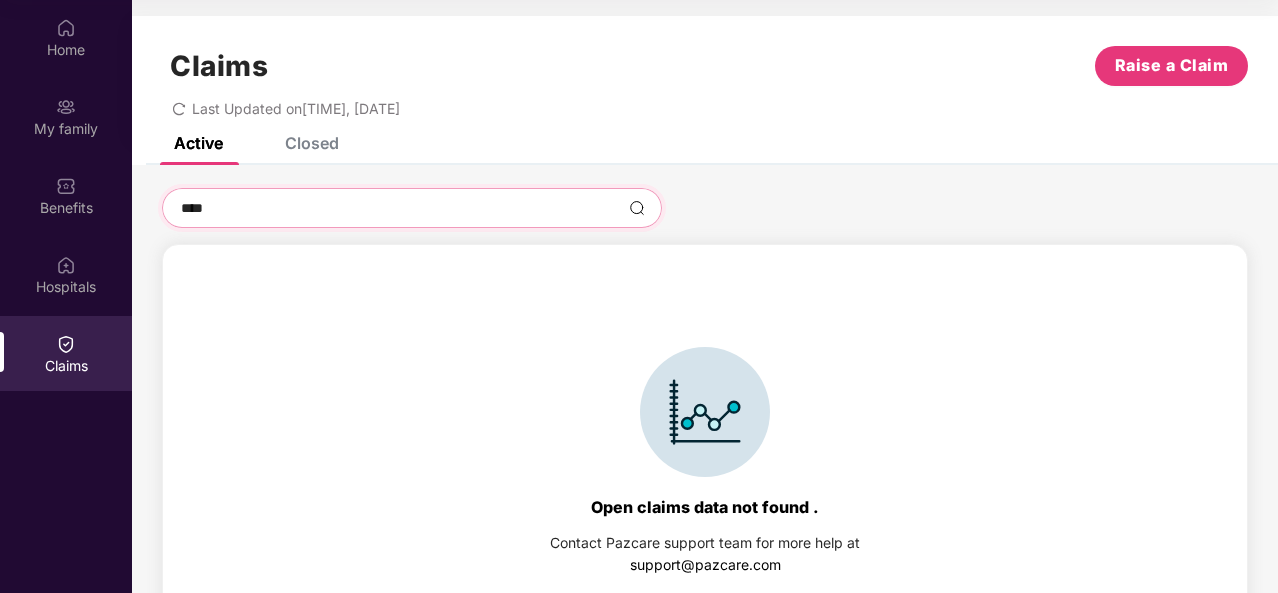 type on "****" 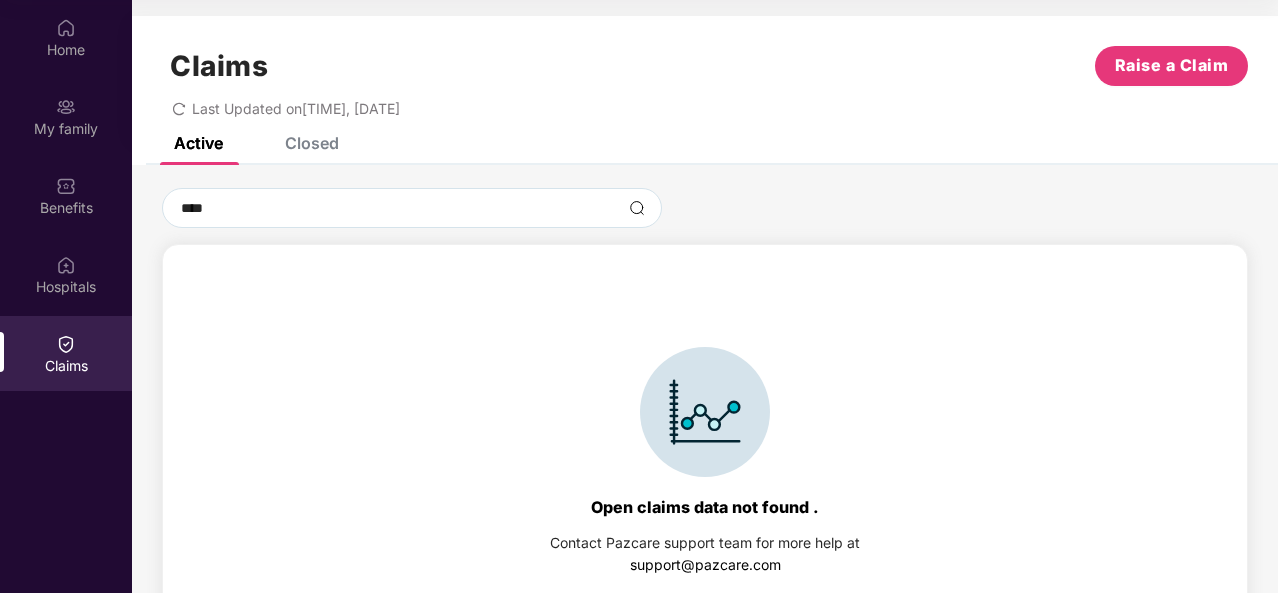 click on "Closed" at bounding box center (312, 143) 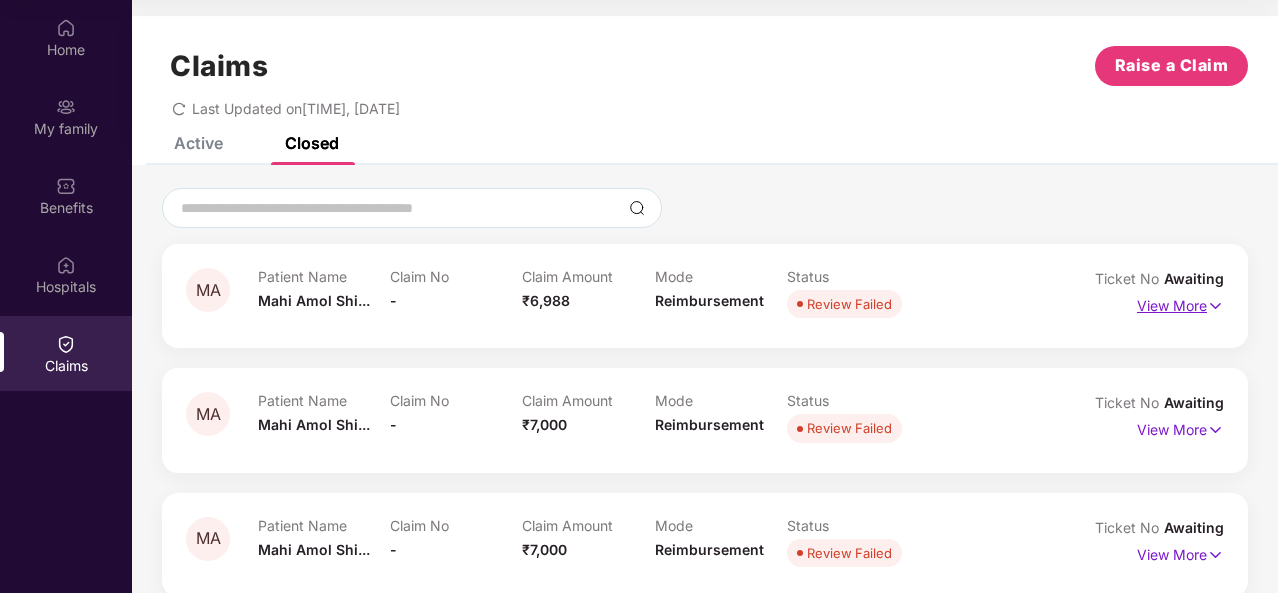 click on "View More" at bounding box center (1180, 303) 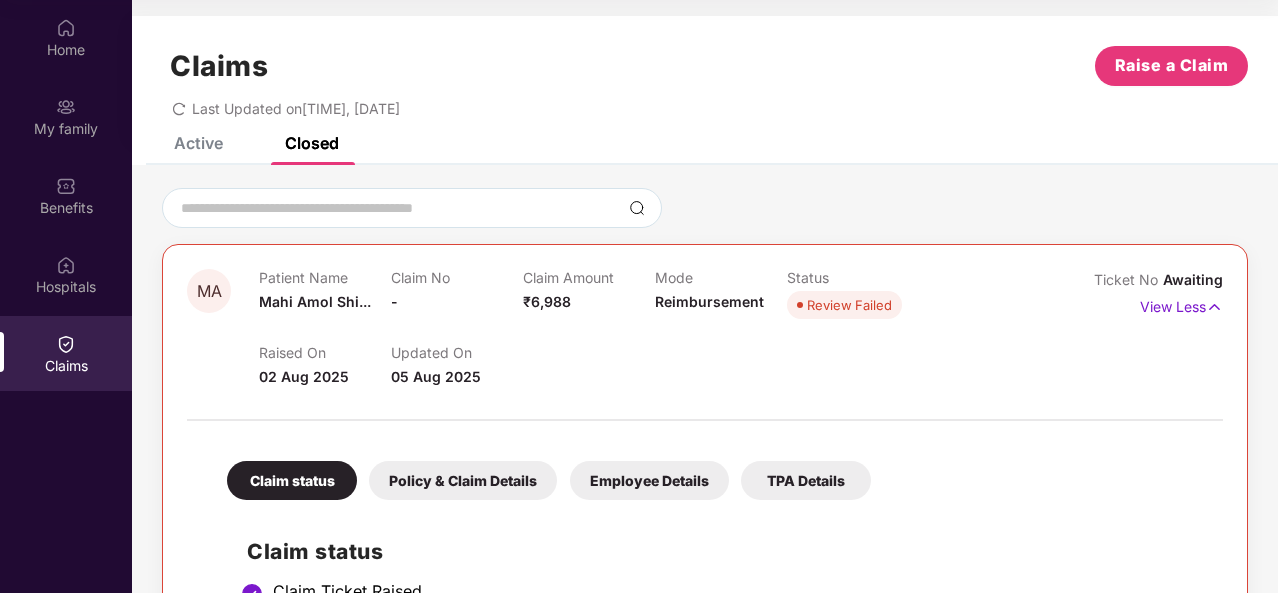 drag, startPoint x: 1275, startPoint y: 125, endPoint x: 1184, endPoint y: 237, distance: 144.3087 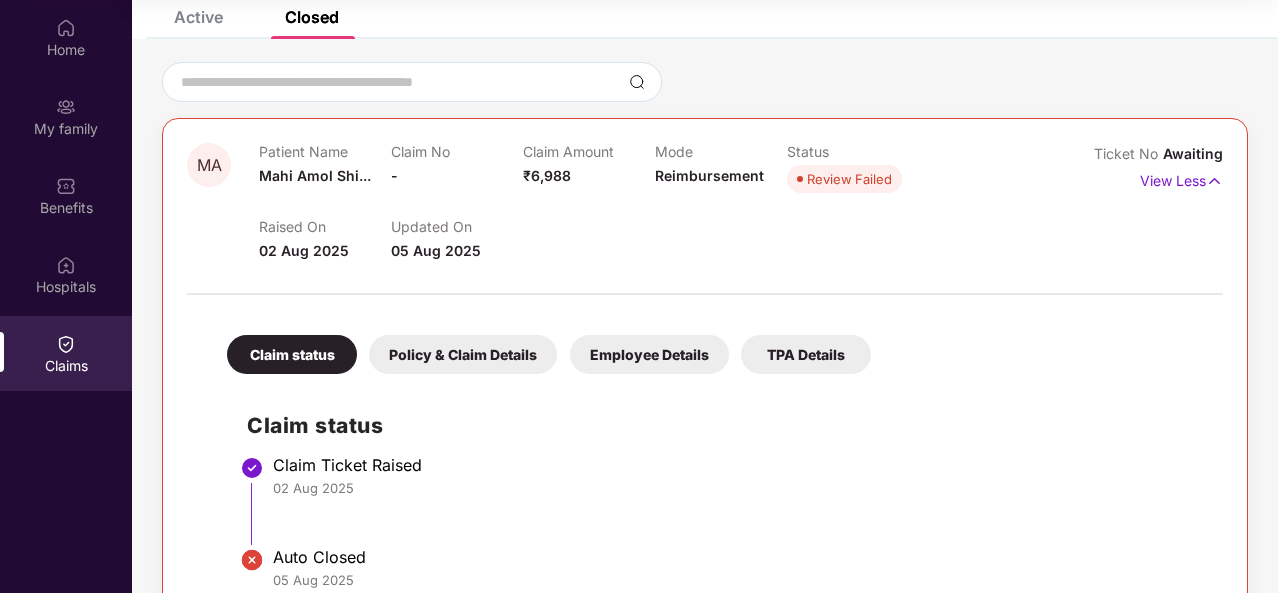 scroll, scrollTop: 110, scrollLeft: 0, axis: vertical 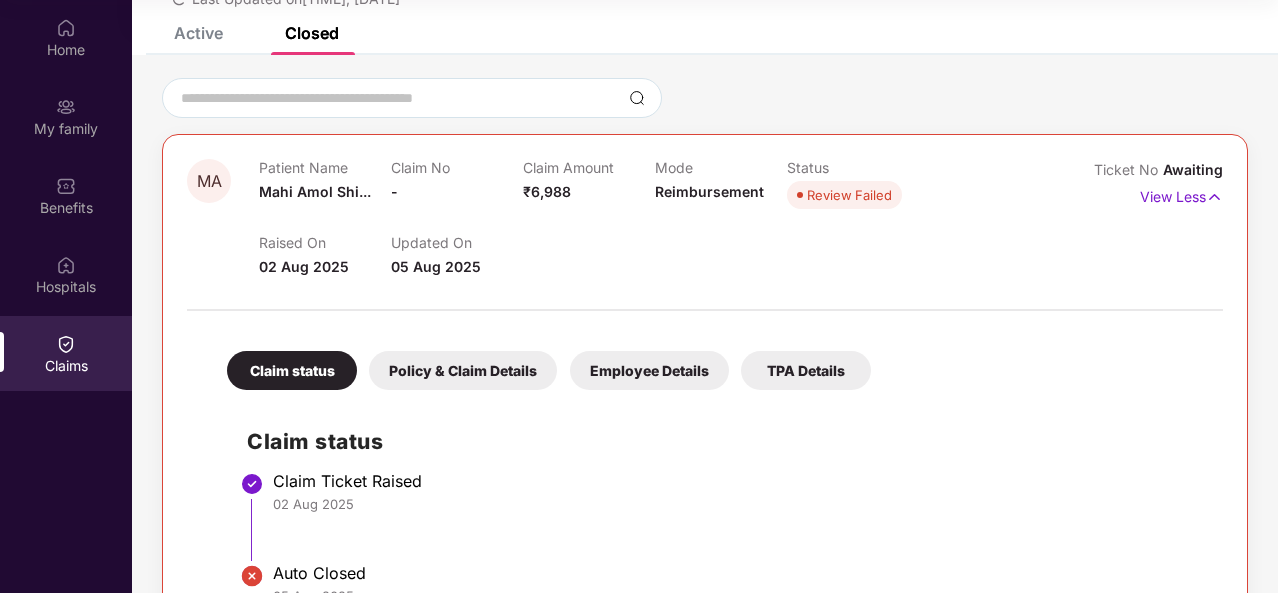 click on "Policy & Claim Details" at bounding box center (463, 370) 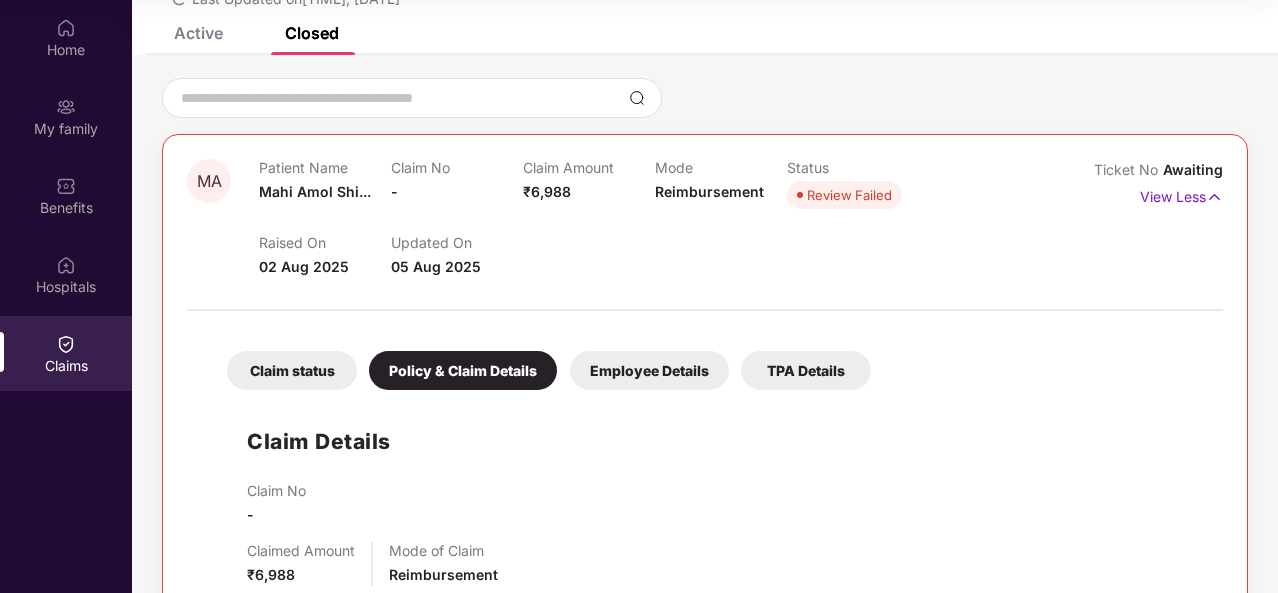 click on "Employee Details" at bounding box center (649, 370) 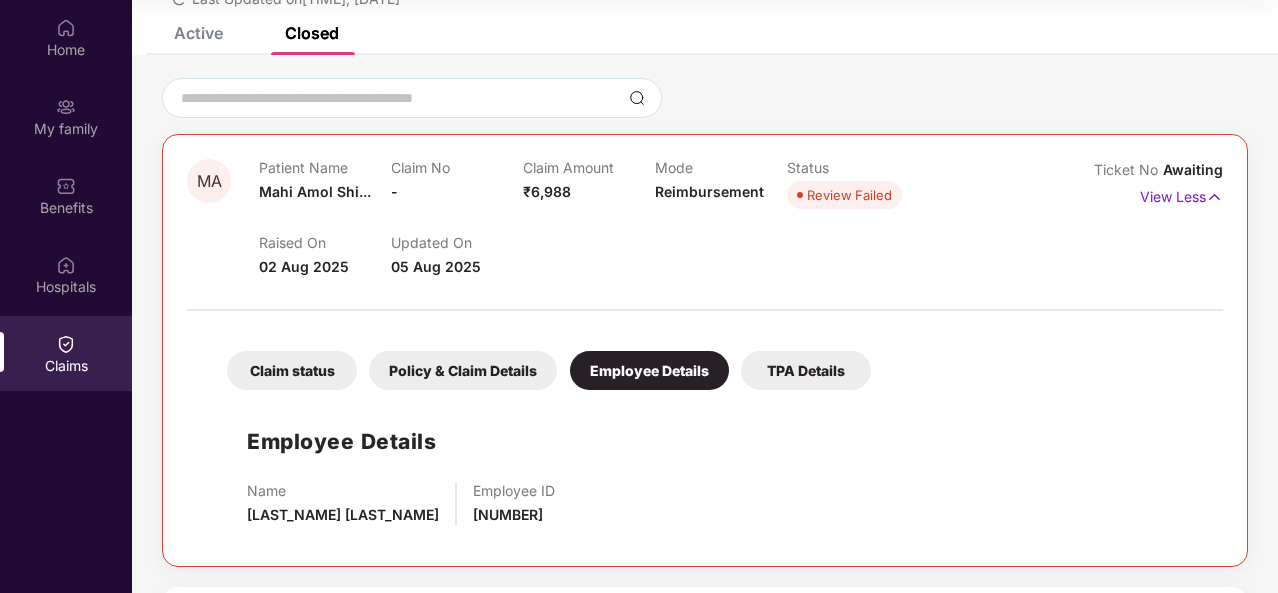 click on "TPA Details" at bounding box center [806, 370] 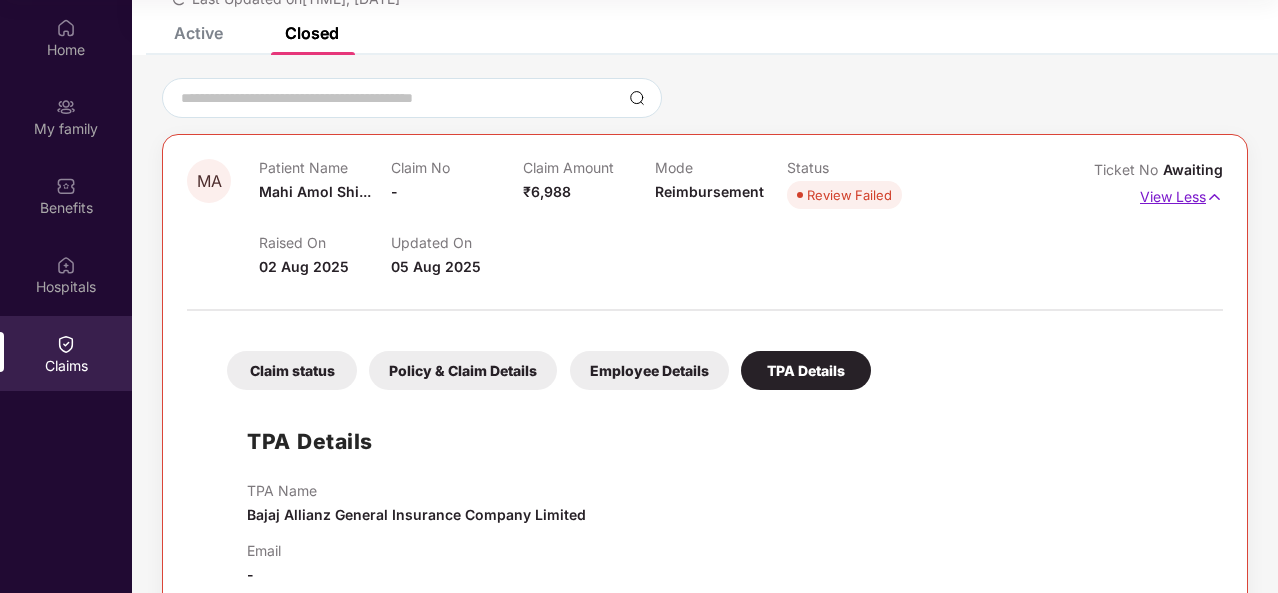 click at bounding box center (1214, 197) 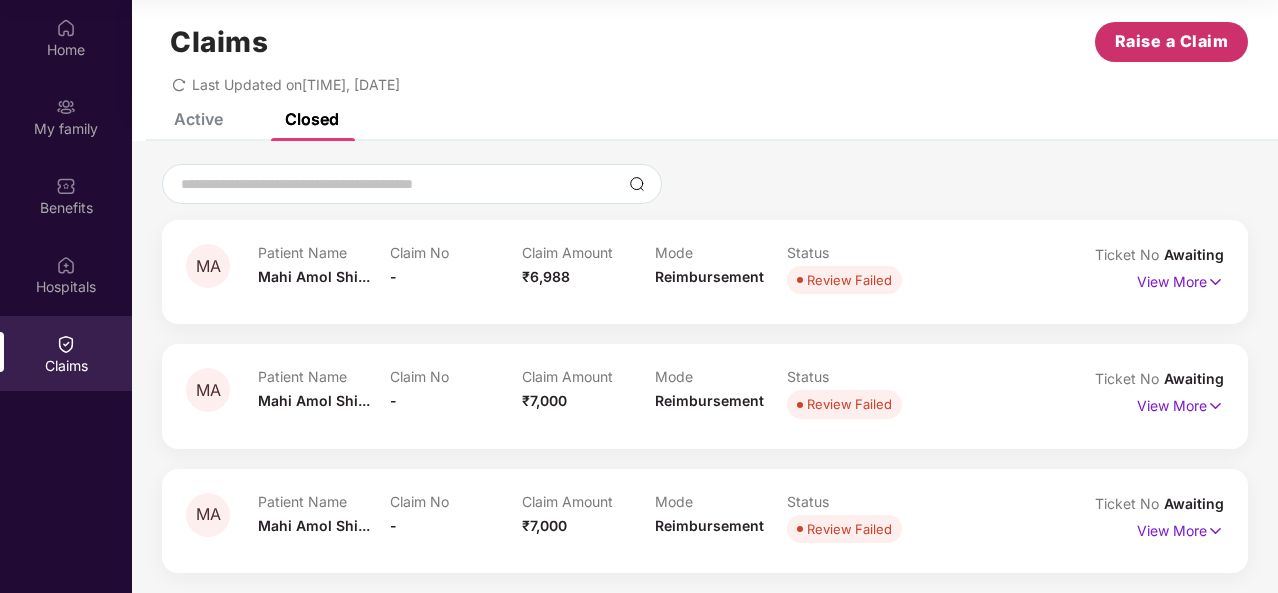 click on "Raise a Claim" at bounding box center (1171, 42) 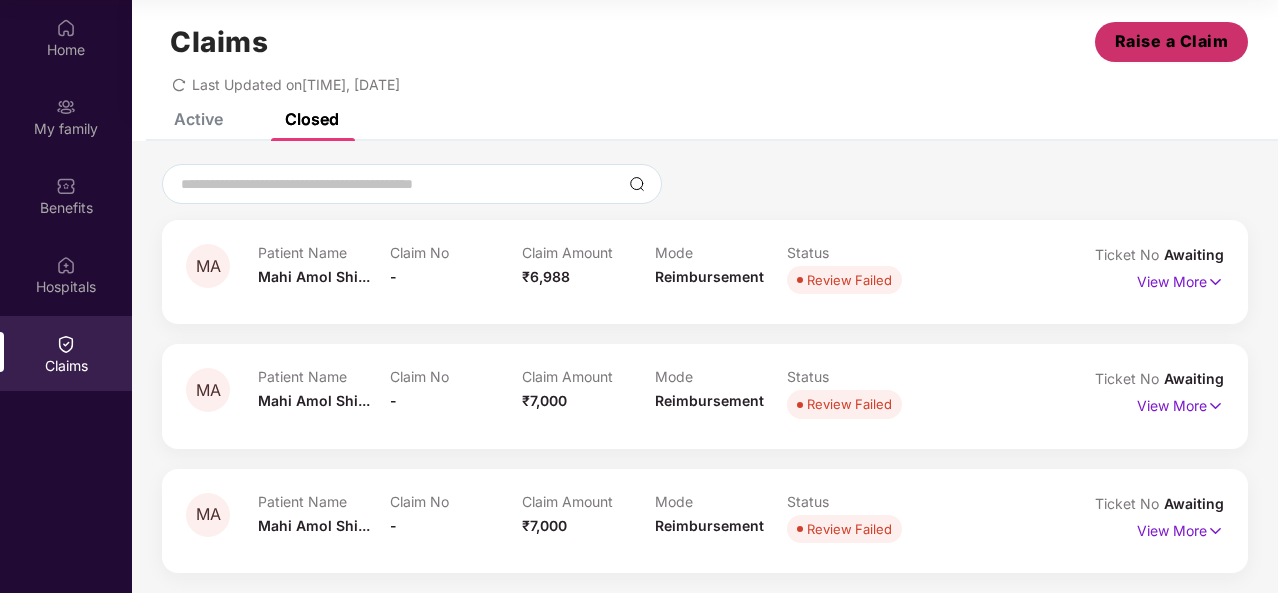 scroll, scrollTop: 48, scrollLeft: 0, axis: vertical 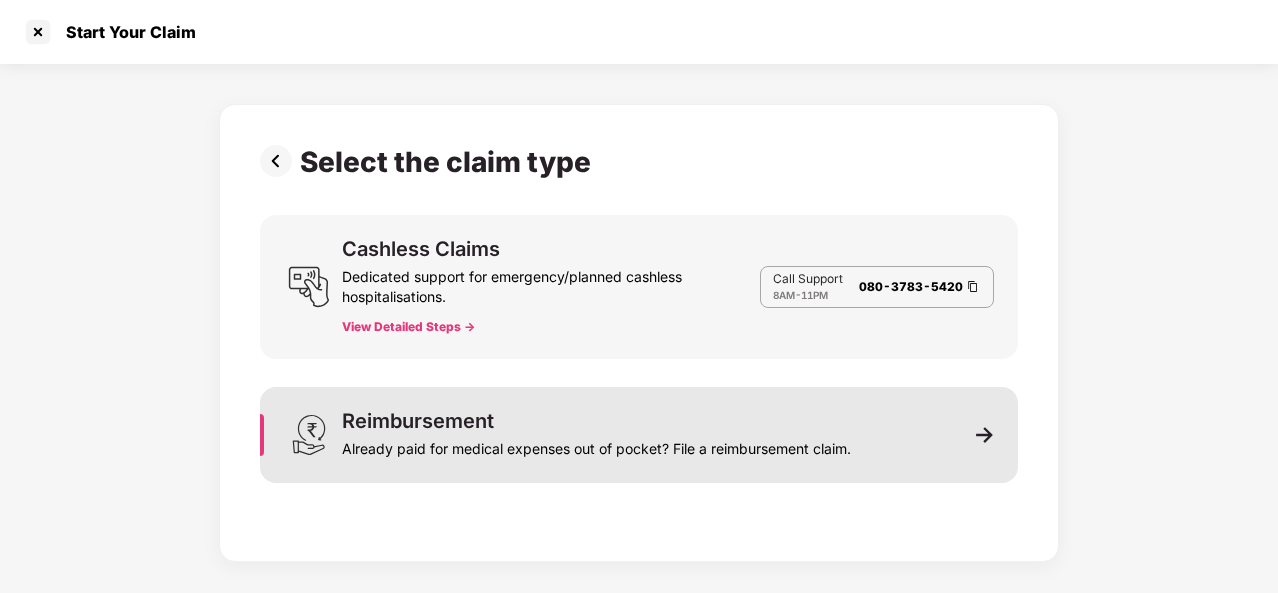 click on "Reimbursement" at bounding box center [418, 421] 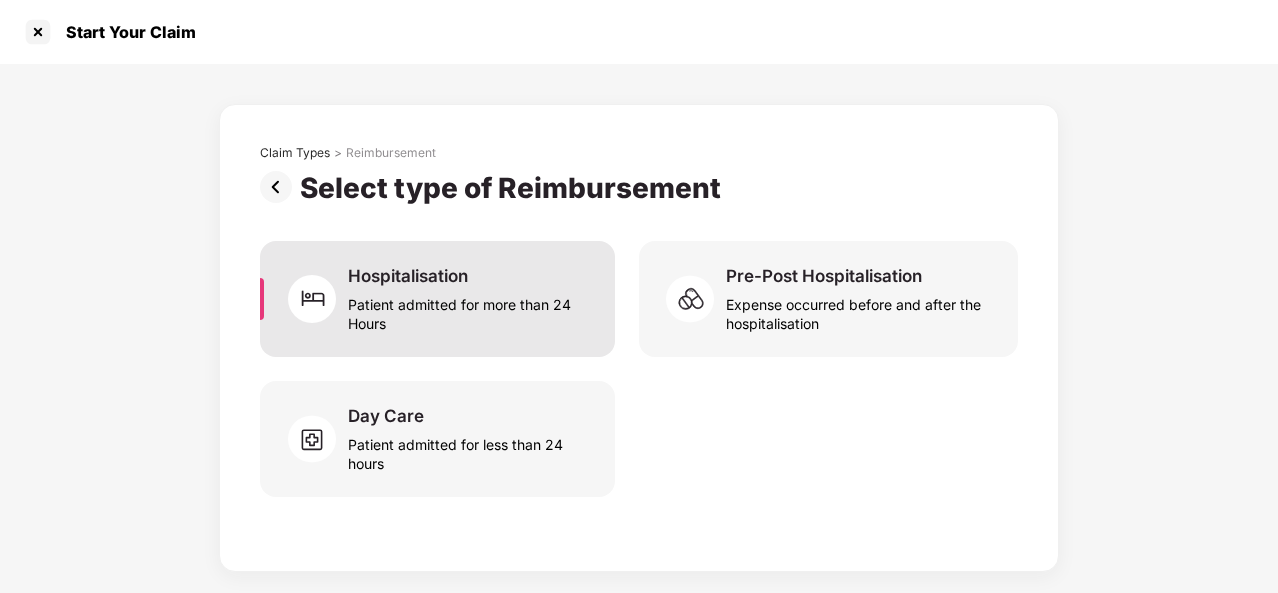 click on "Patient admitted for more than 24 Hours" at bounding box center [469, 310] 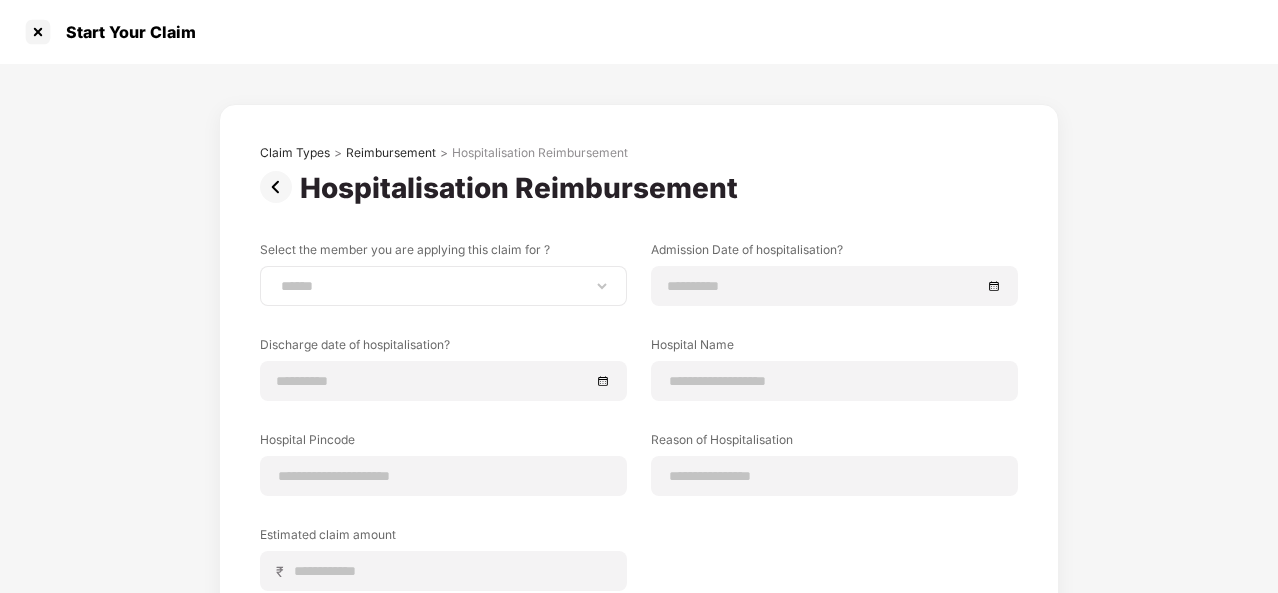 click on "**********" at bounding box center (443, 286) 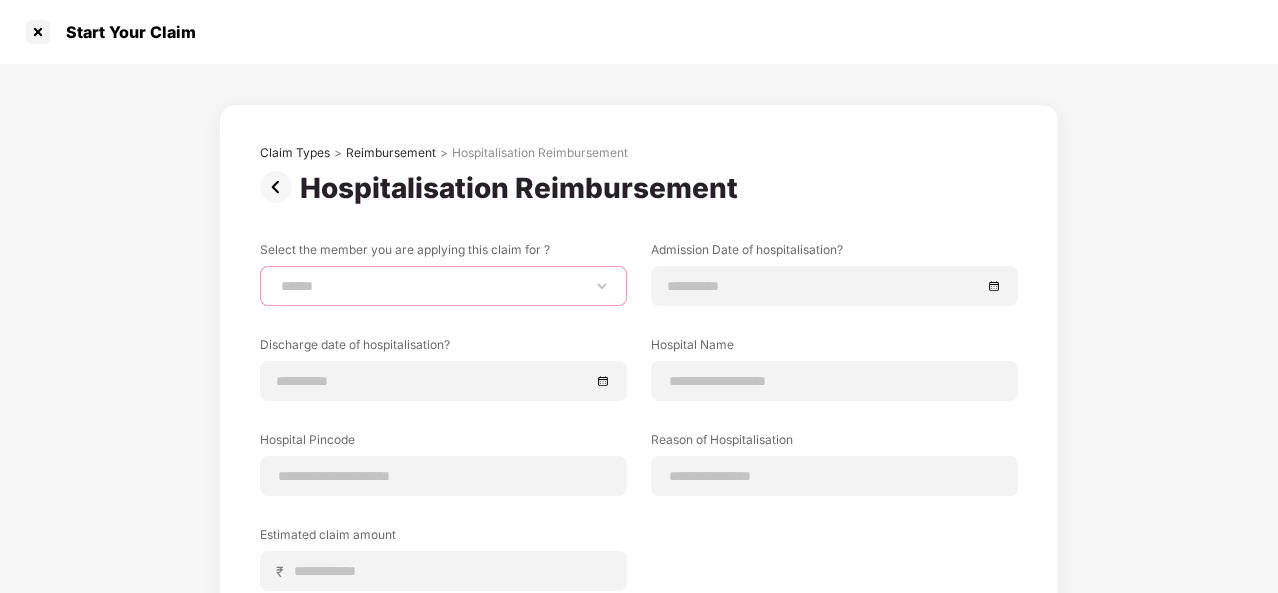 click on "**********" at bounding box center (443, 286) 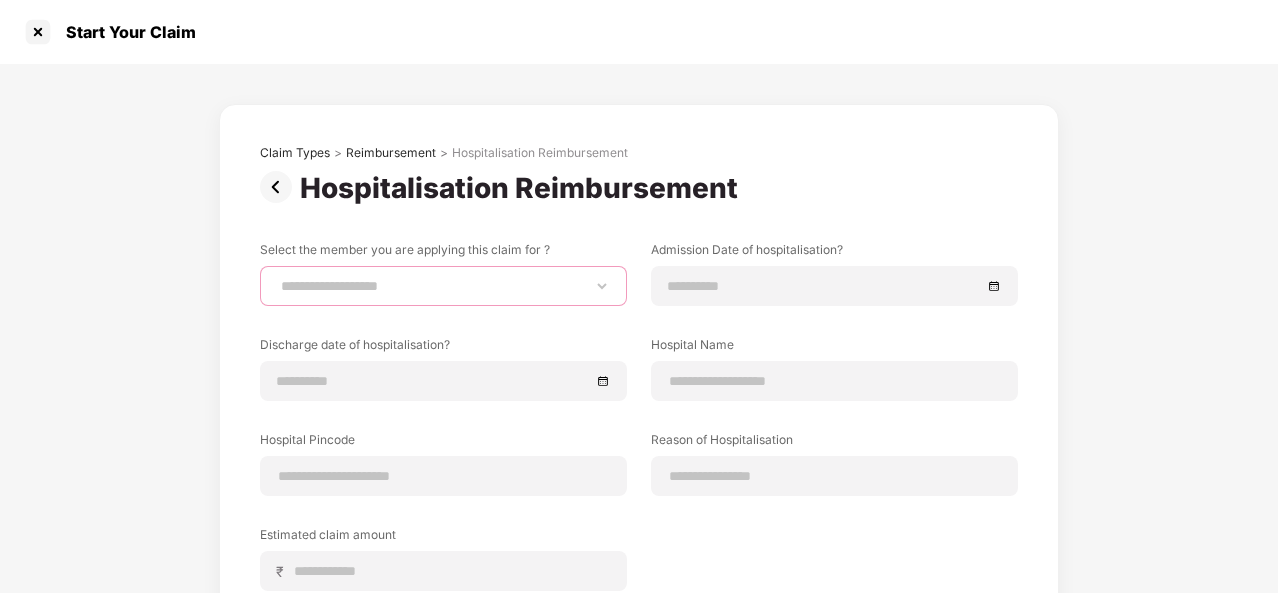 click on "**********" at bounding box center [443, 286] 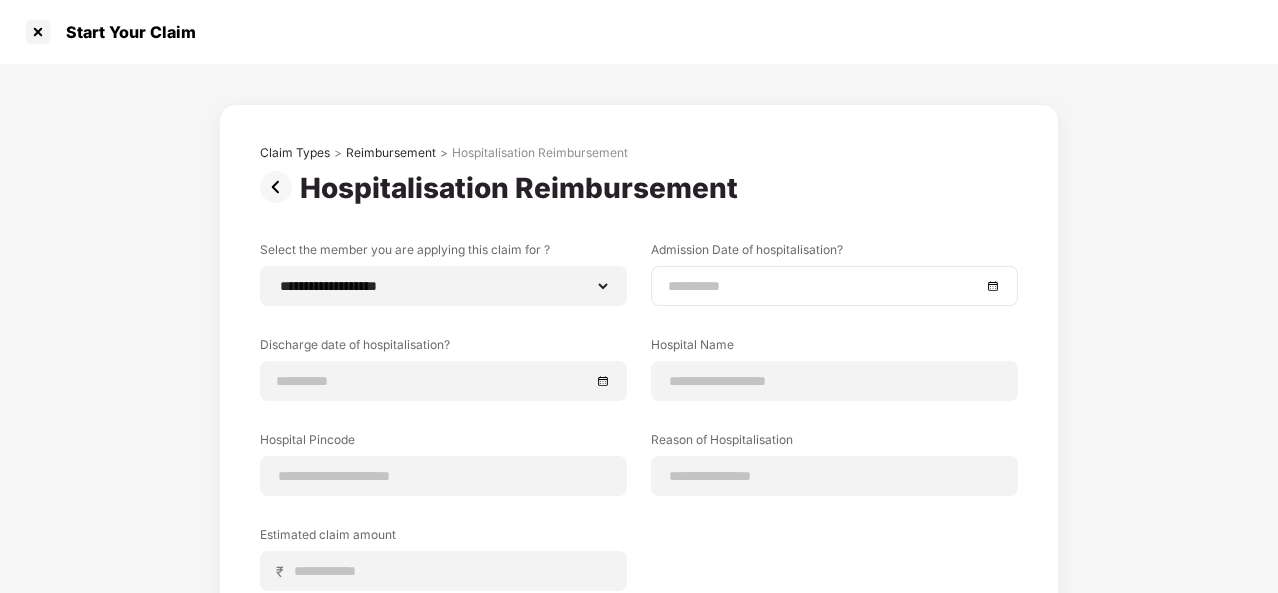 click at bounding box center [834, 286] 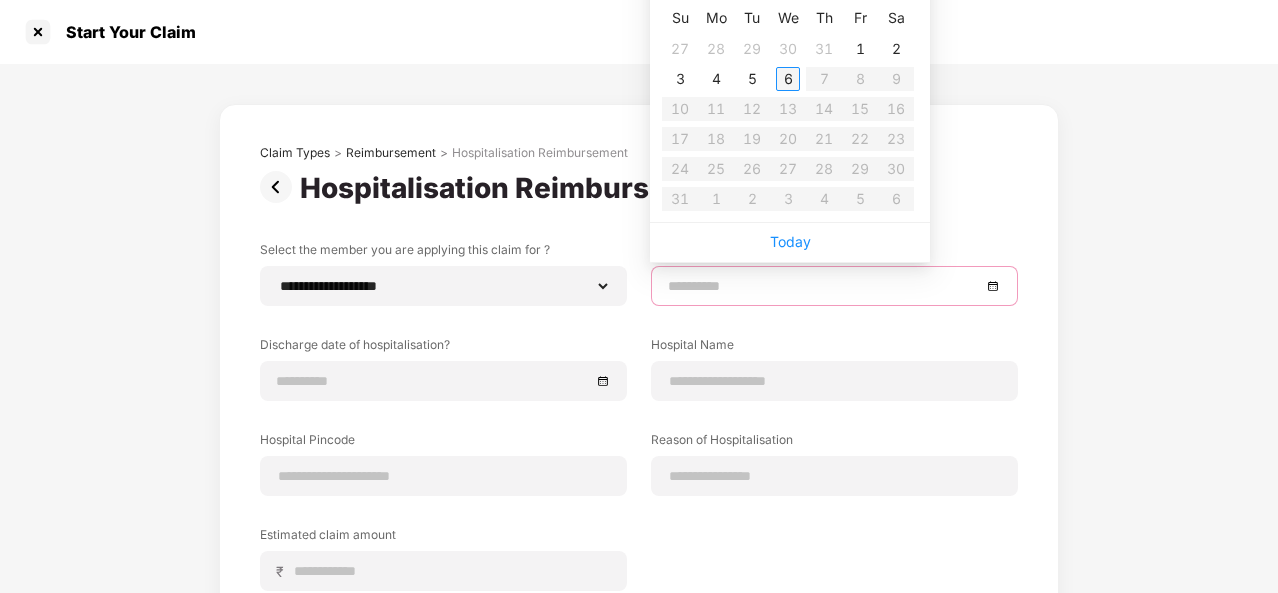 type on "**********" 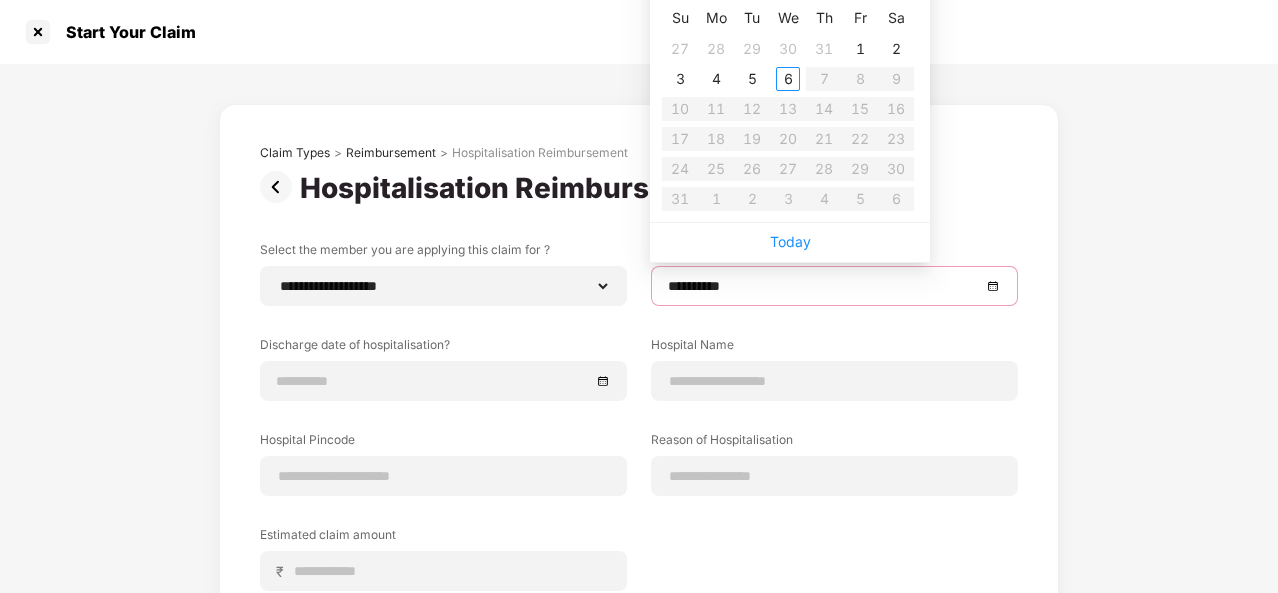 type on "**********" 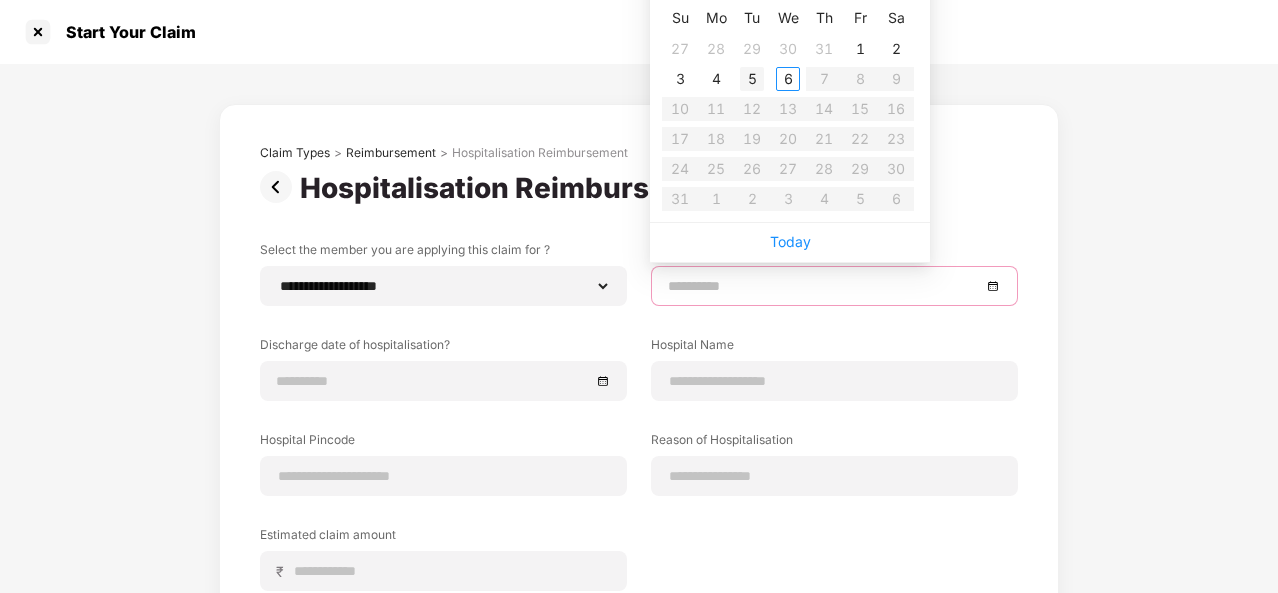 type on "**********" 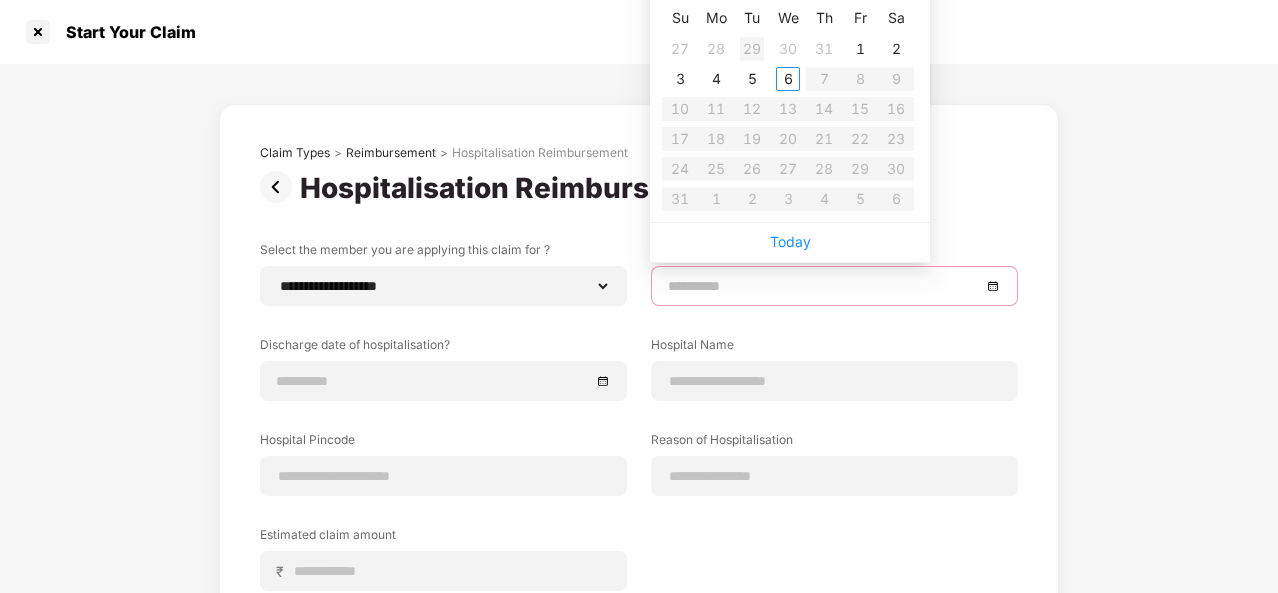 type on "**********" 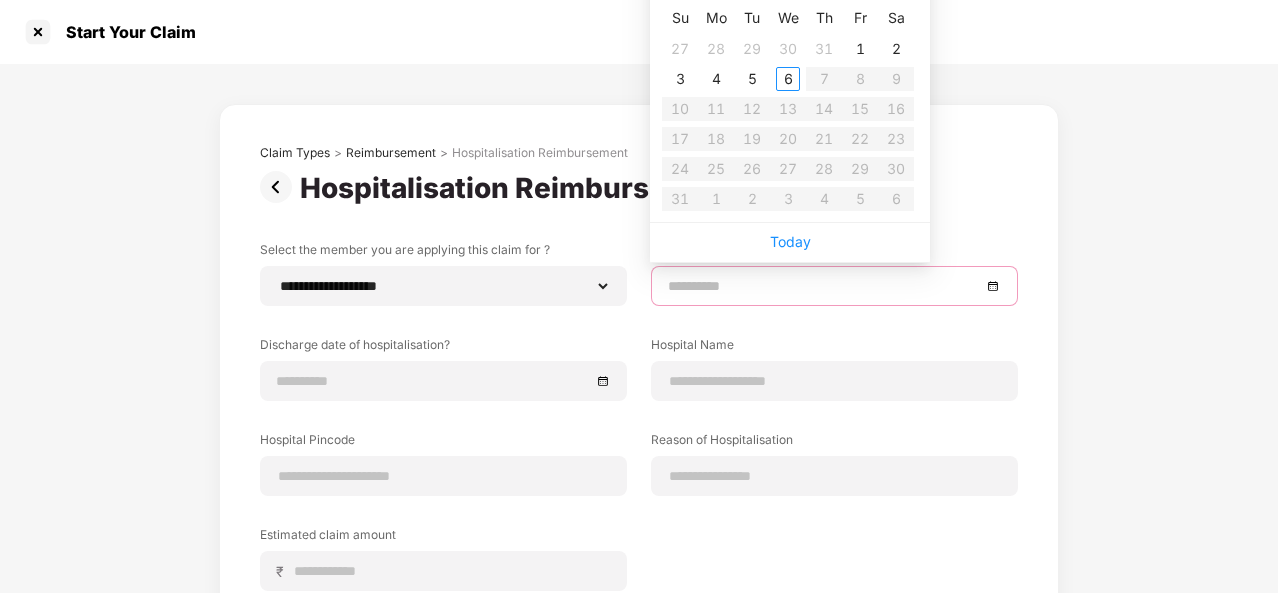 type on "**********" 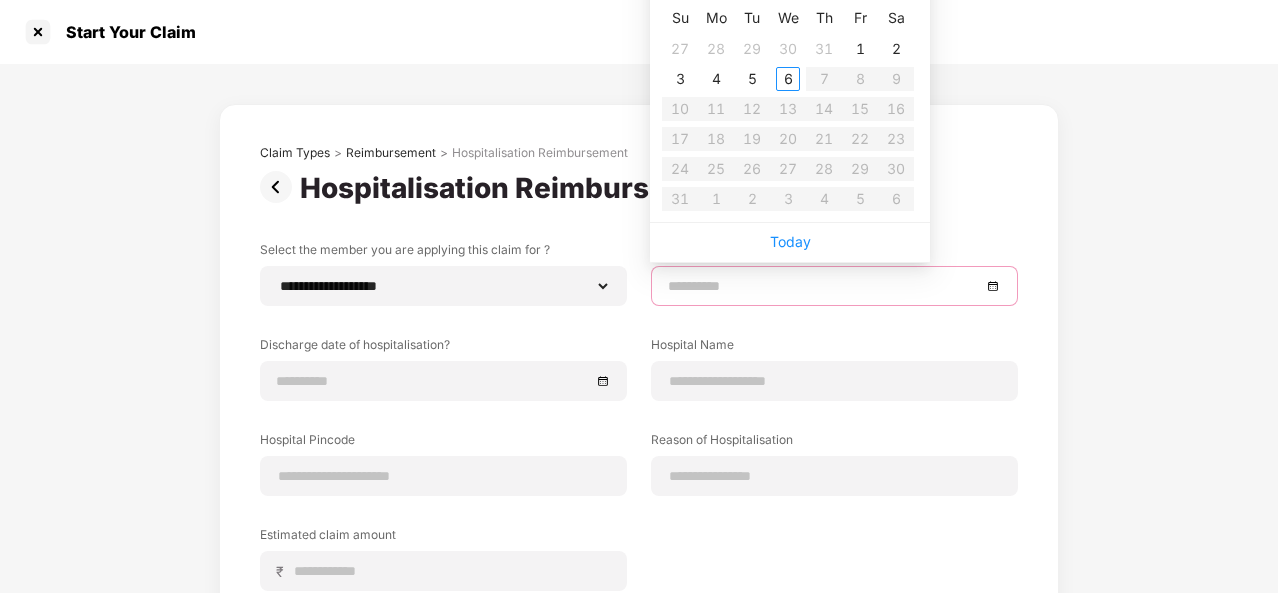click at bounding box center [834, 286] 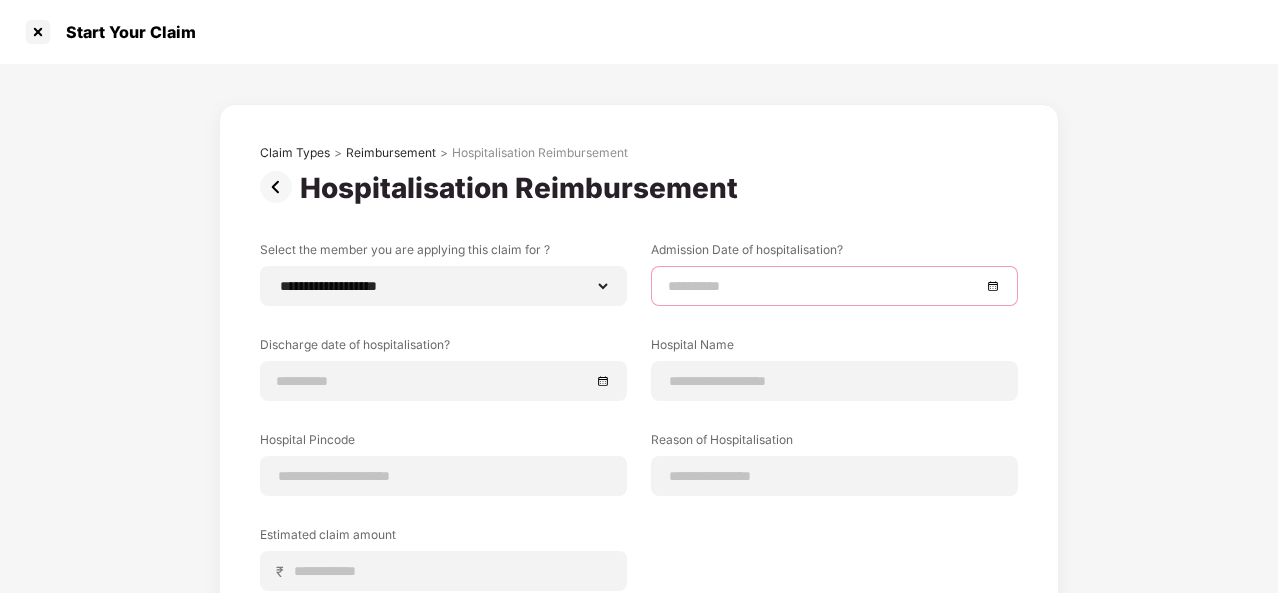 scroll, scrollTop: 0, scrollLeft: 0, axis: both 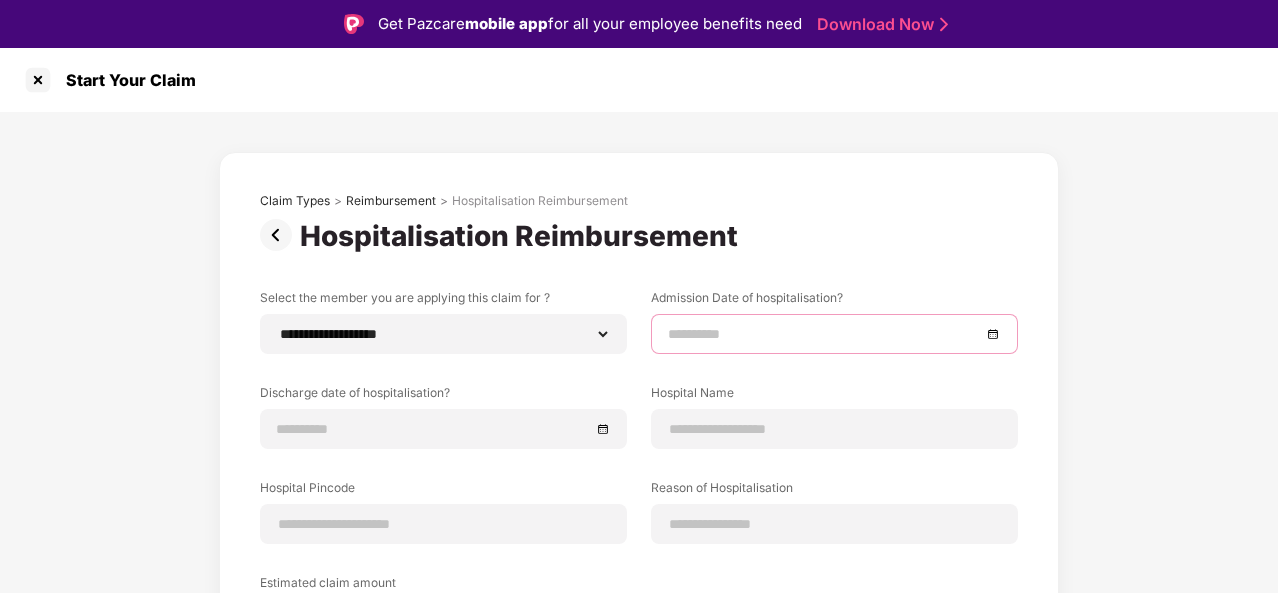click at bounding box center (834, 334) 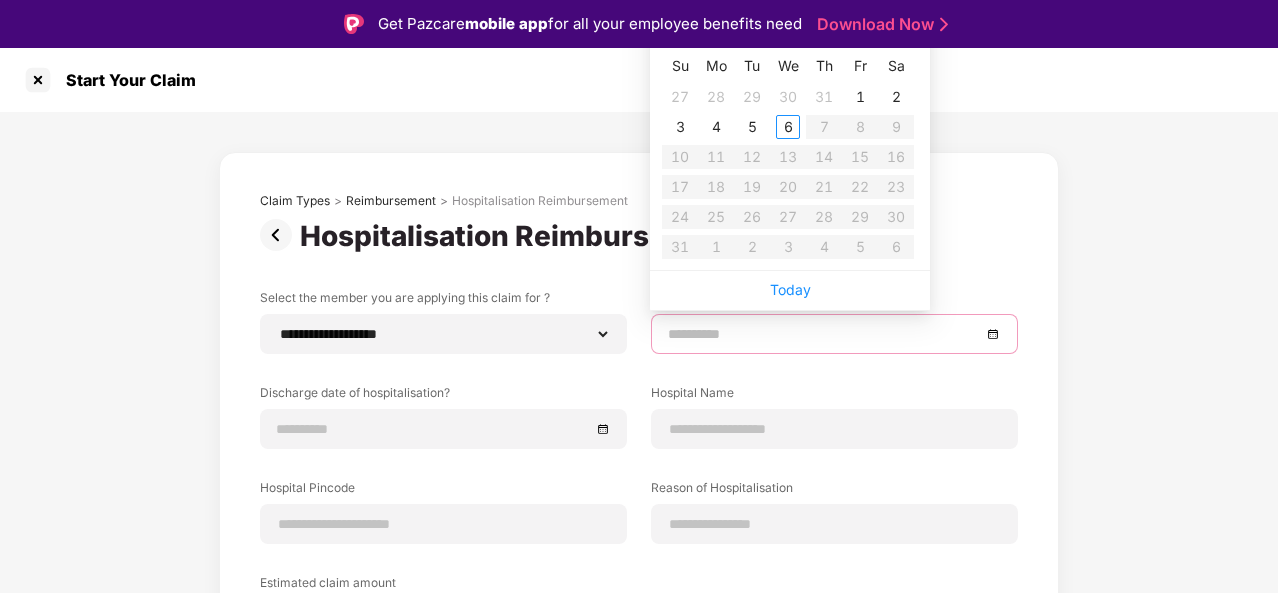 type on "**********" 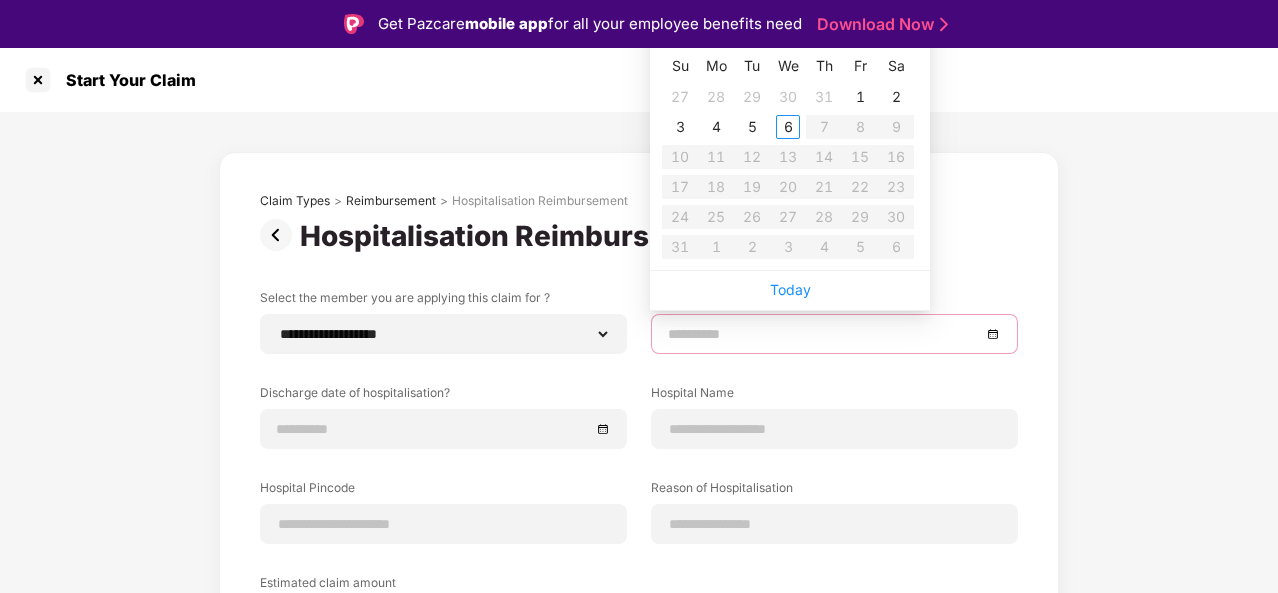 type on "**********" 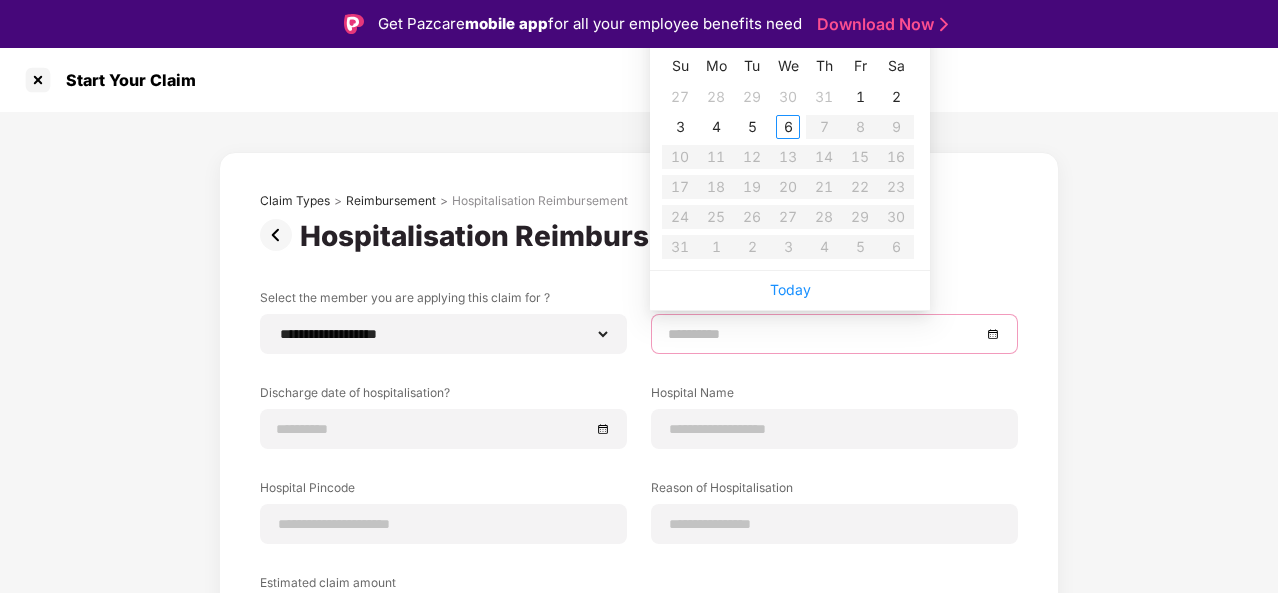 type on "**********" 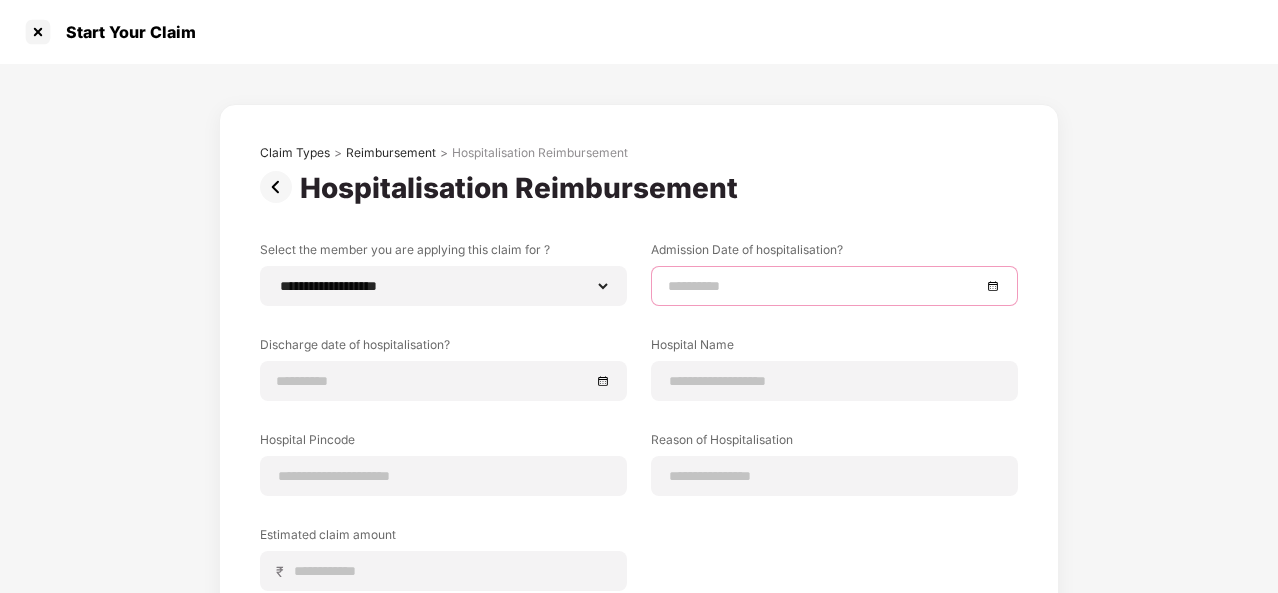 scroll, scrollTop: 0, scrollLeft: 0, axis: both 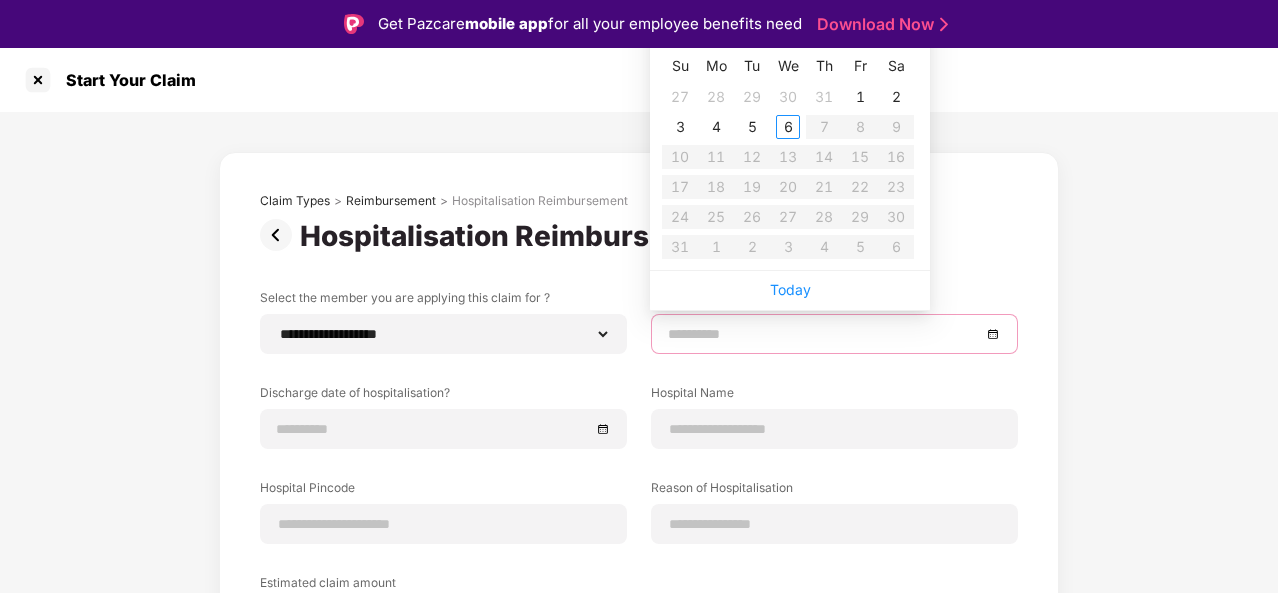 click at bounding box center [824, 334] 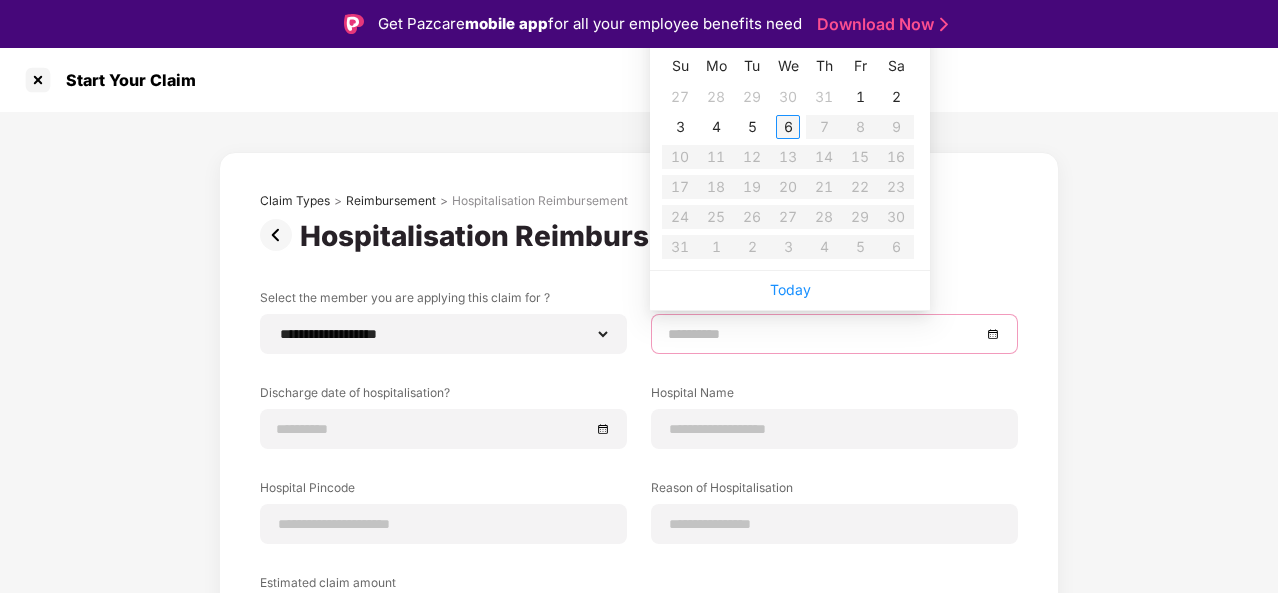 type on "**********" 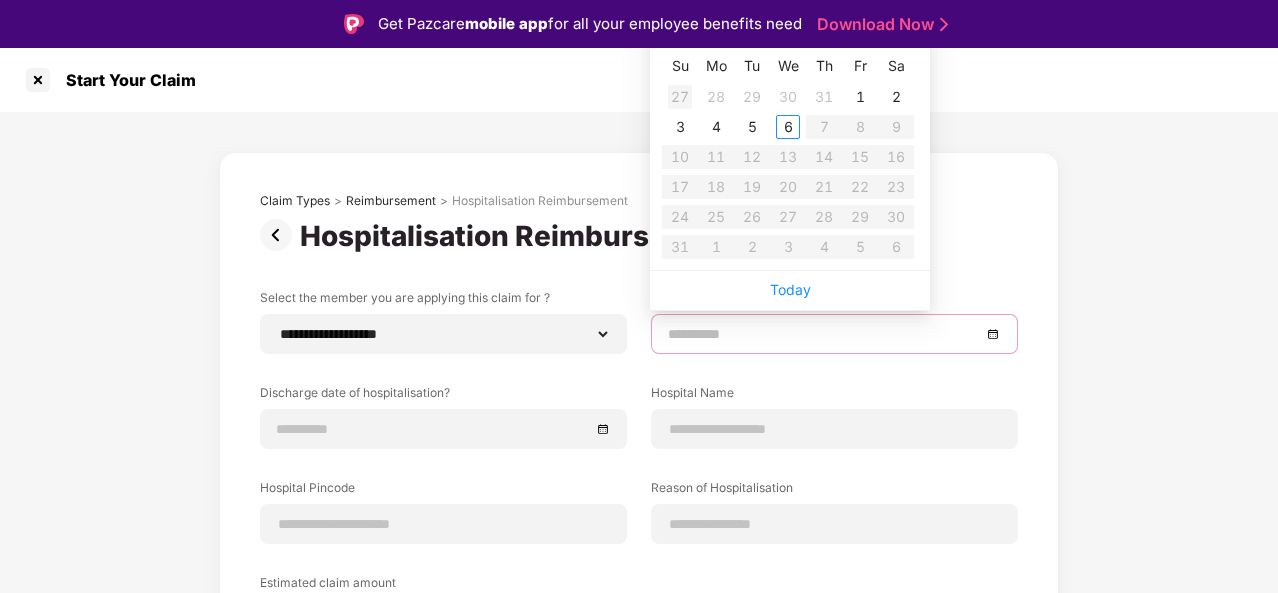 type on "**********" 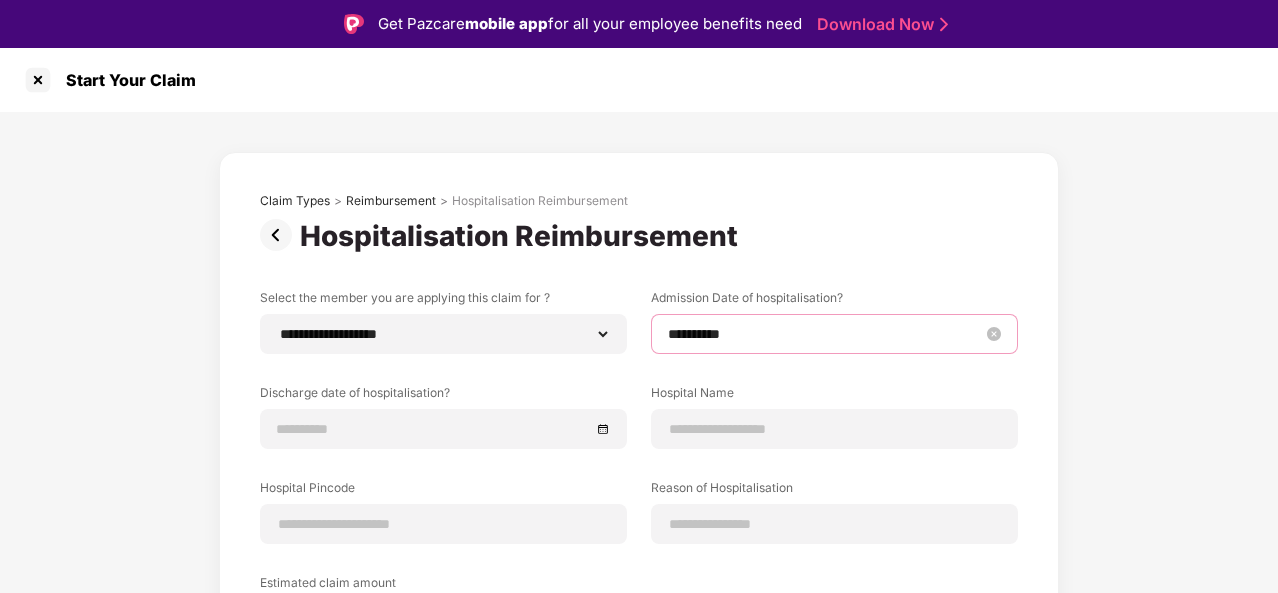 click on "**********" at bounding box center (824, 334) 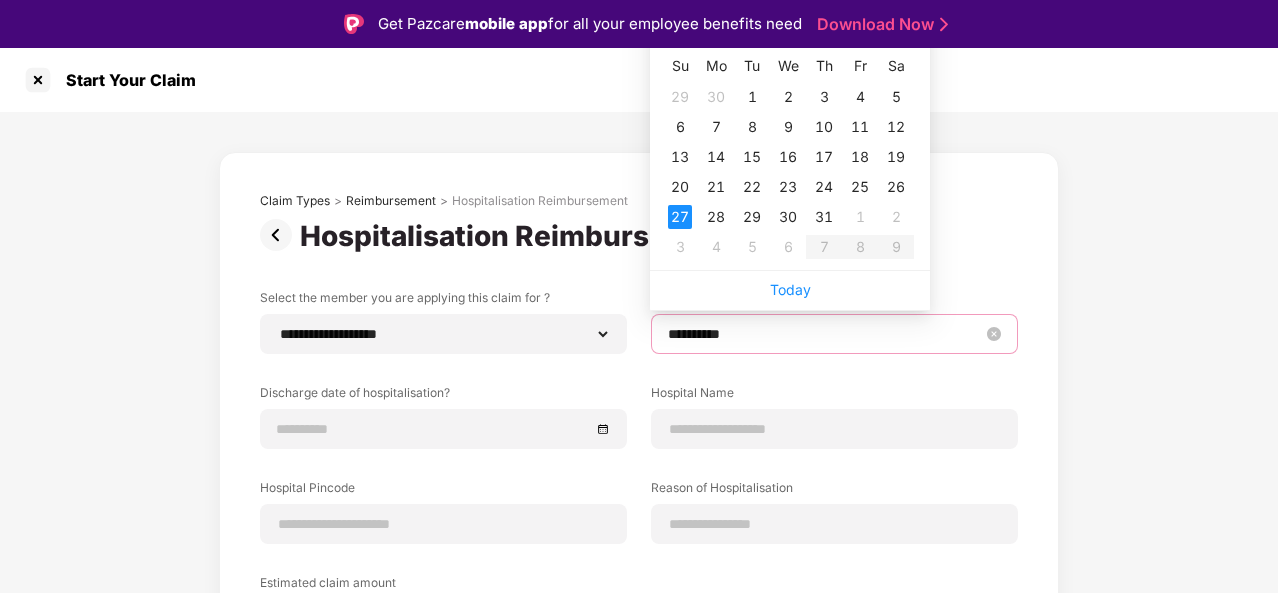 click on "**********" at bounding box center (824, 334) 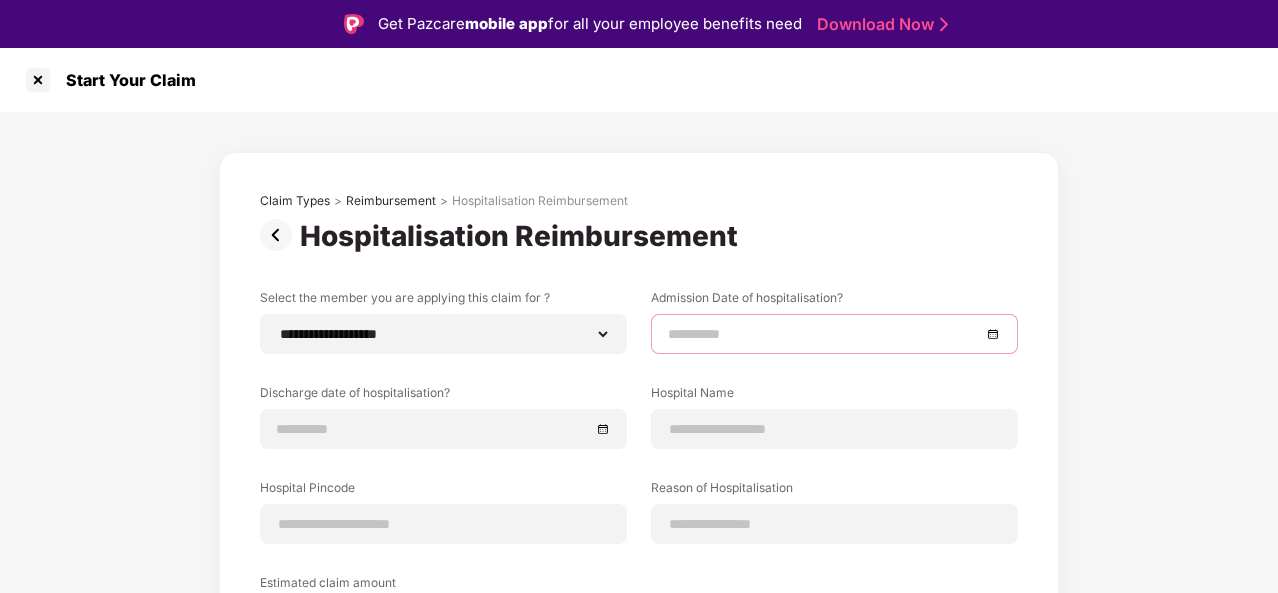 click at bounding box center [834, 334] 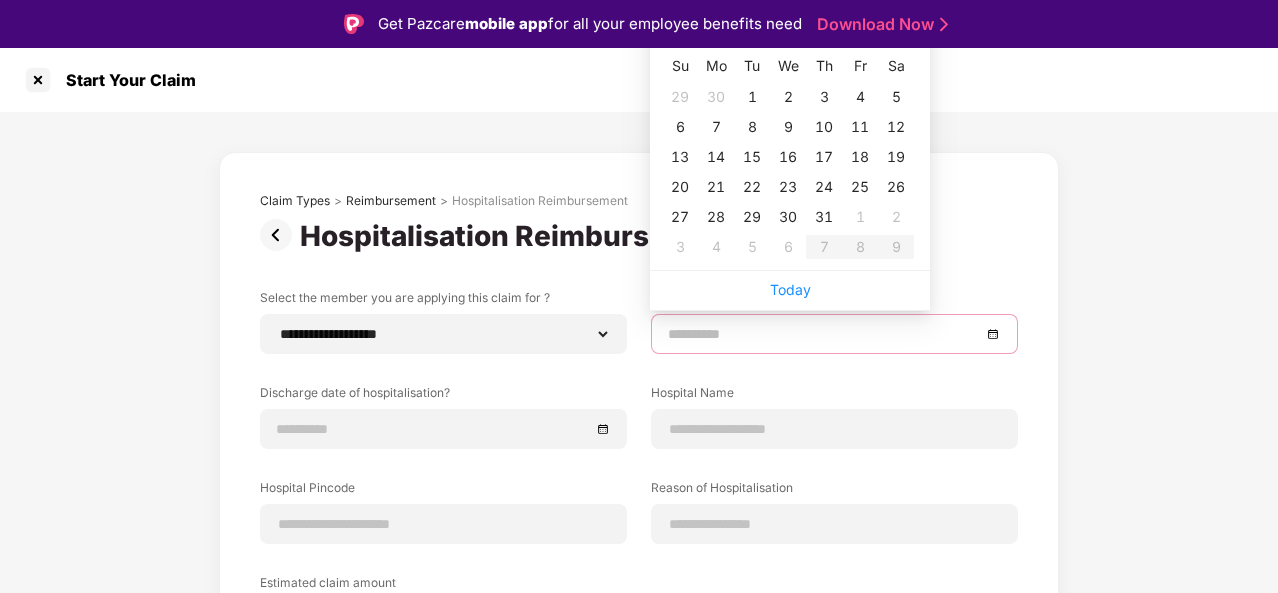 type on "**********" 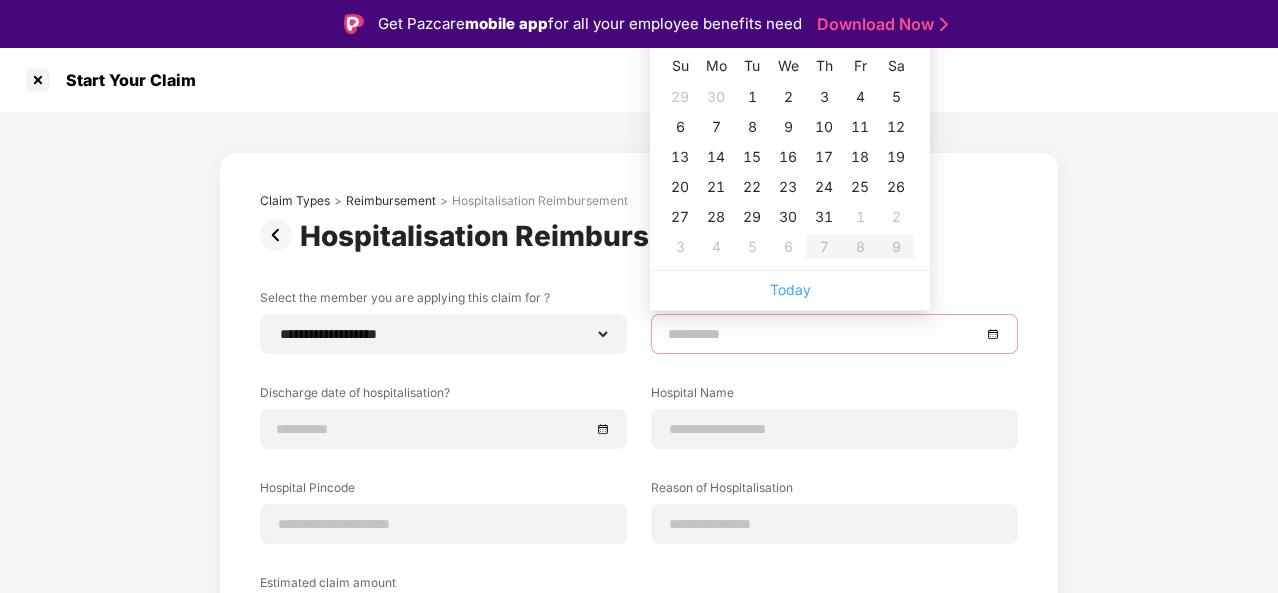 click on "Today" at bounding box center (790, 289) 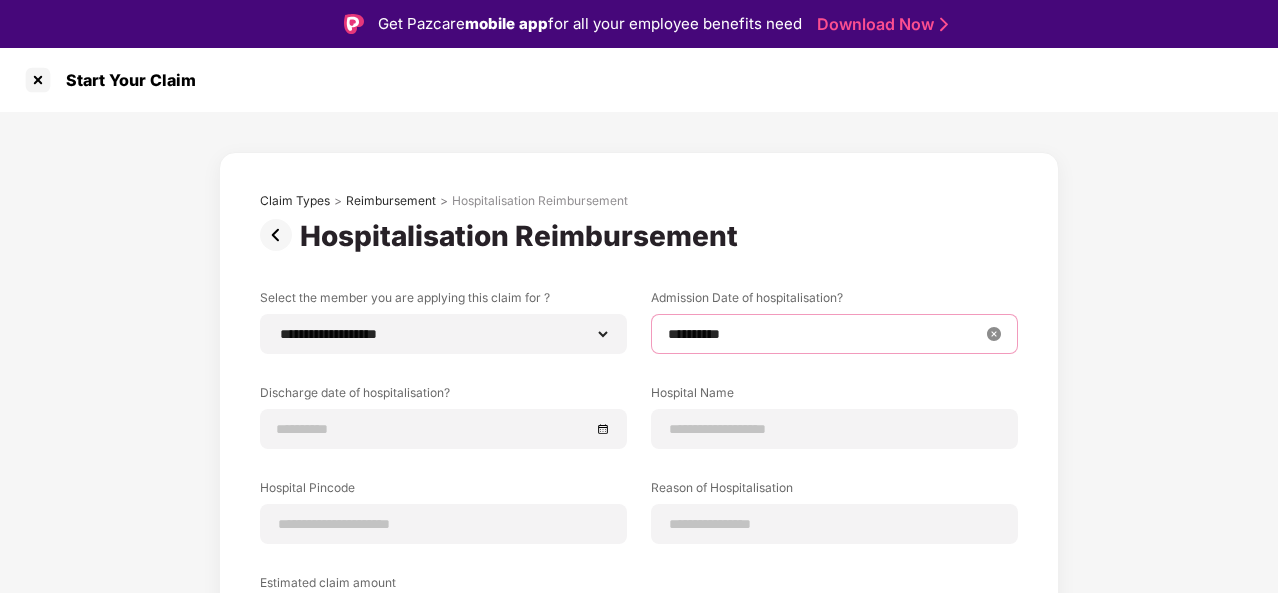 type 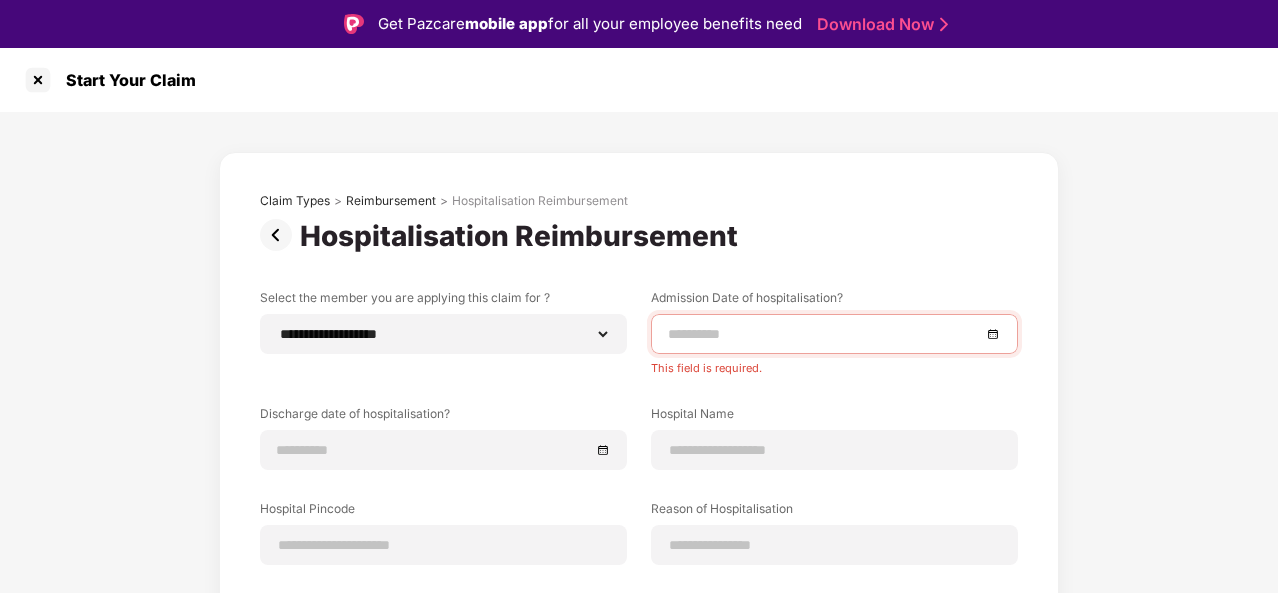 click on "**********" at bounding box center (639, 498) 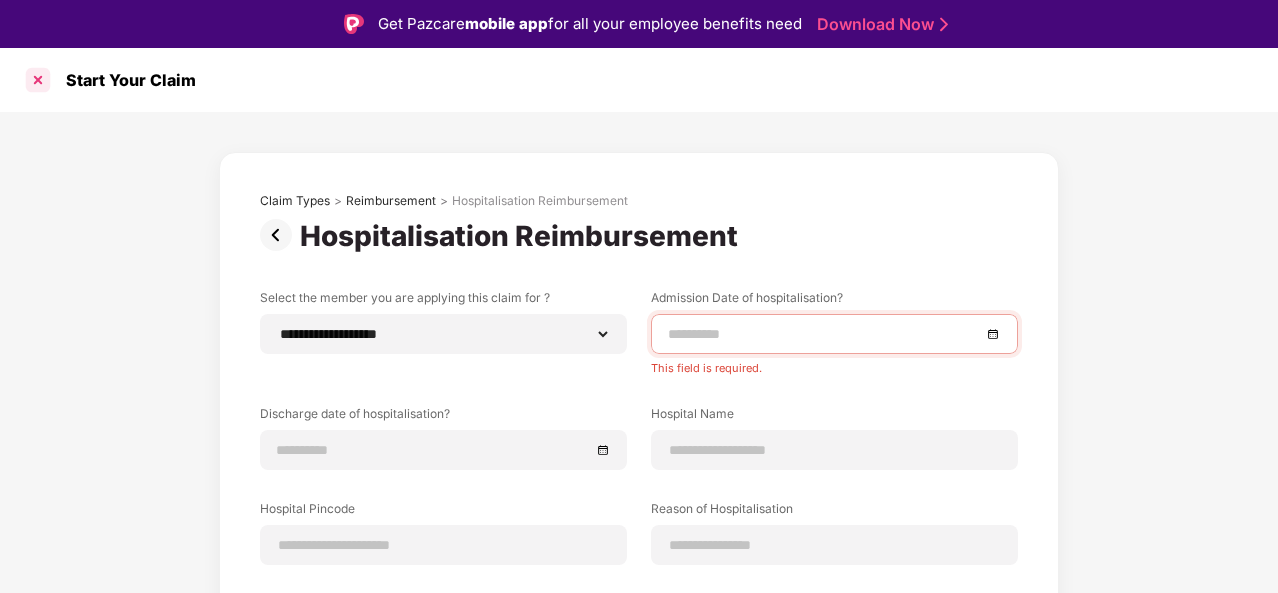 click at bounding box center [38, 80] 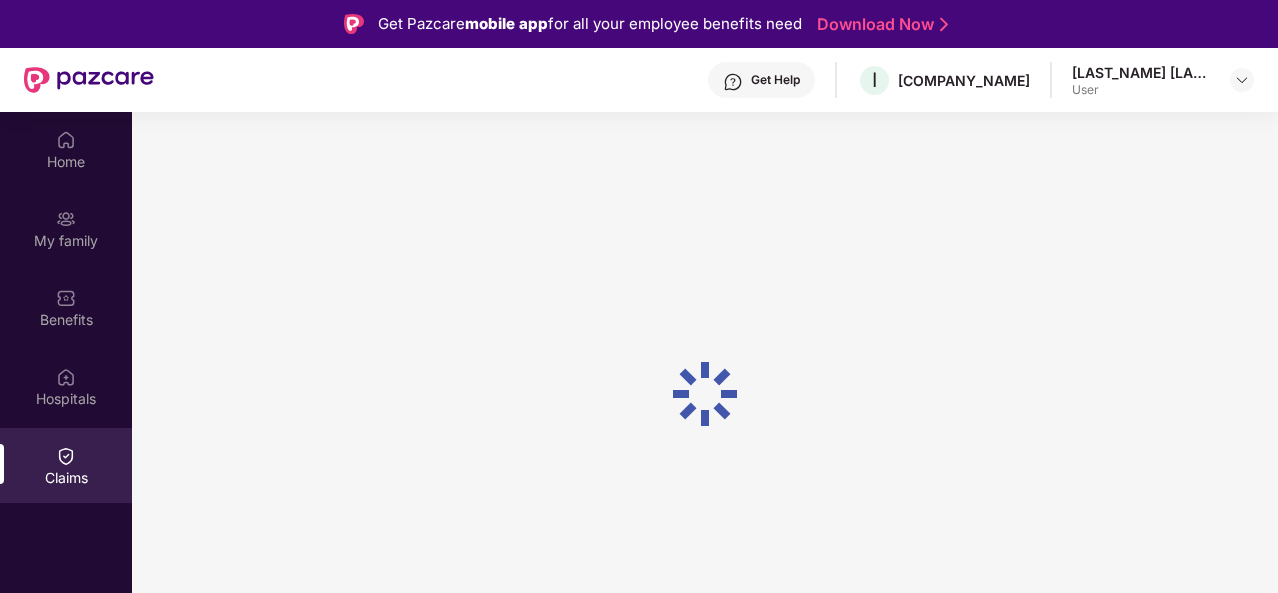 scroll, scrollTop: 112, scrollLeft: 0, axis: vertical 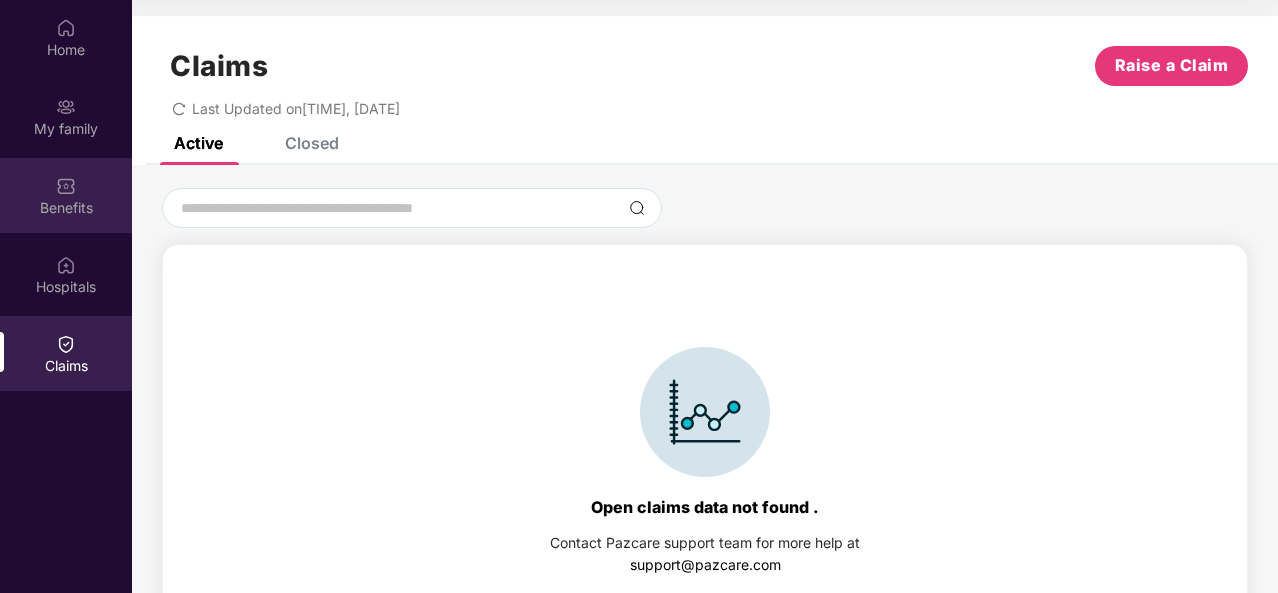 click on "Benefits" at bounding box center (66, 208) 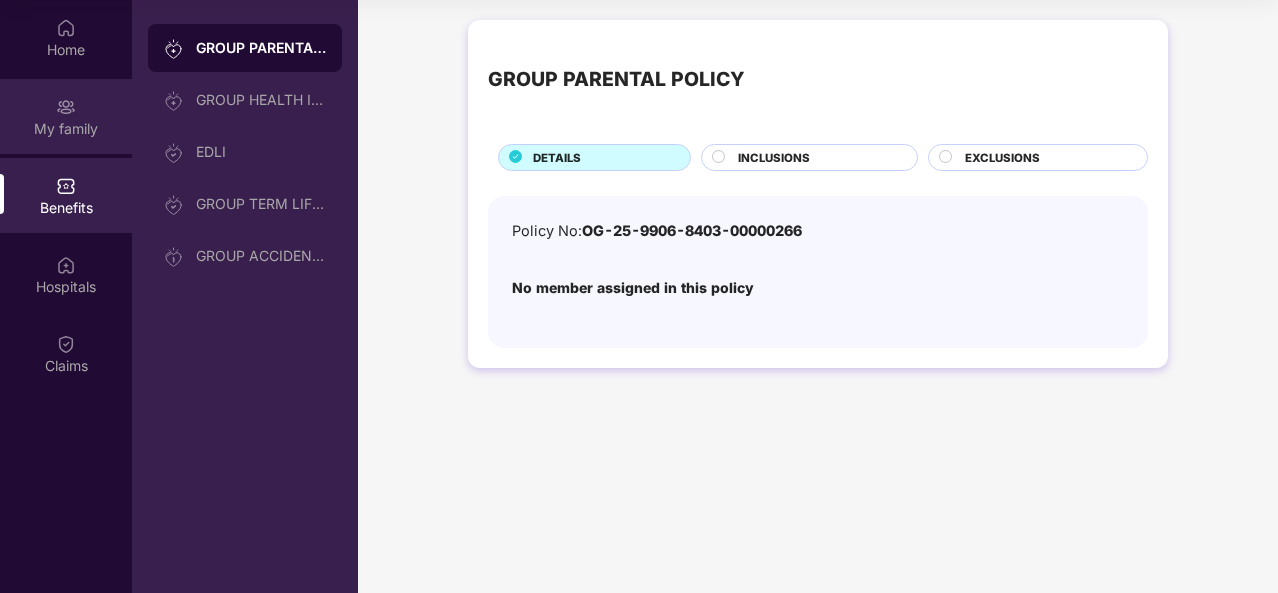 click on "My family" at bounding box center [66, 116] 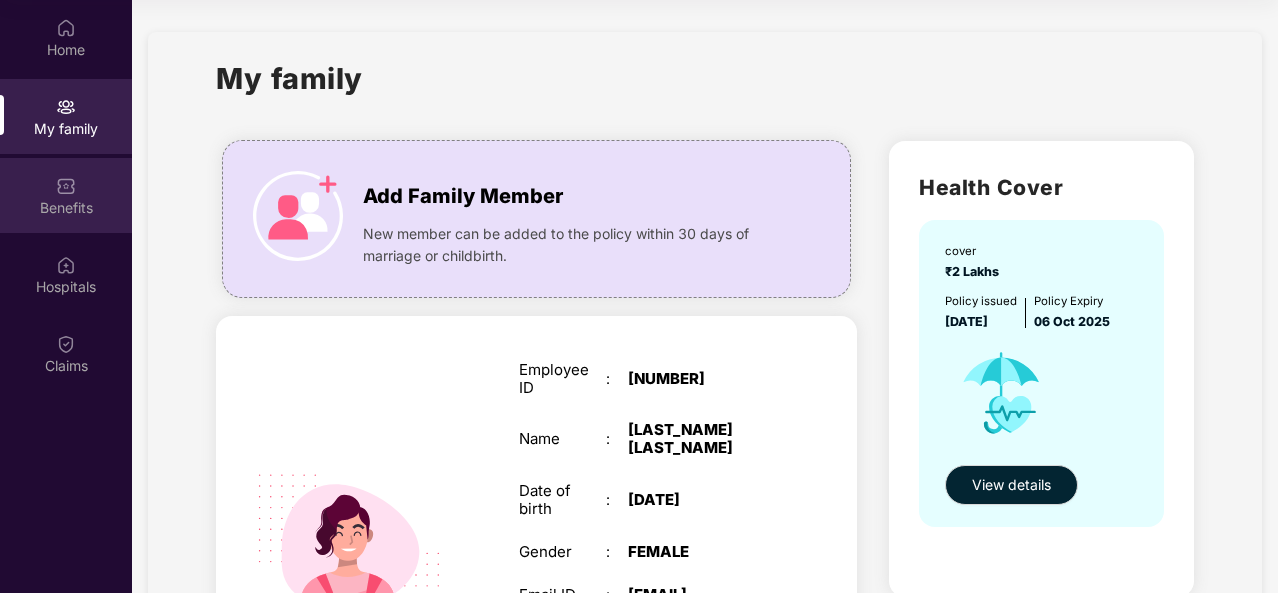 click on "Benefits" at bounding box center [66, 208] 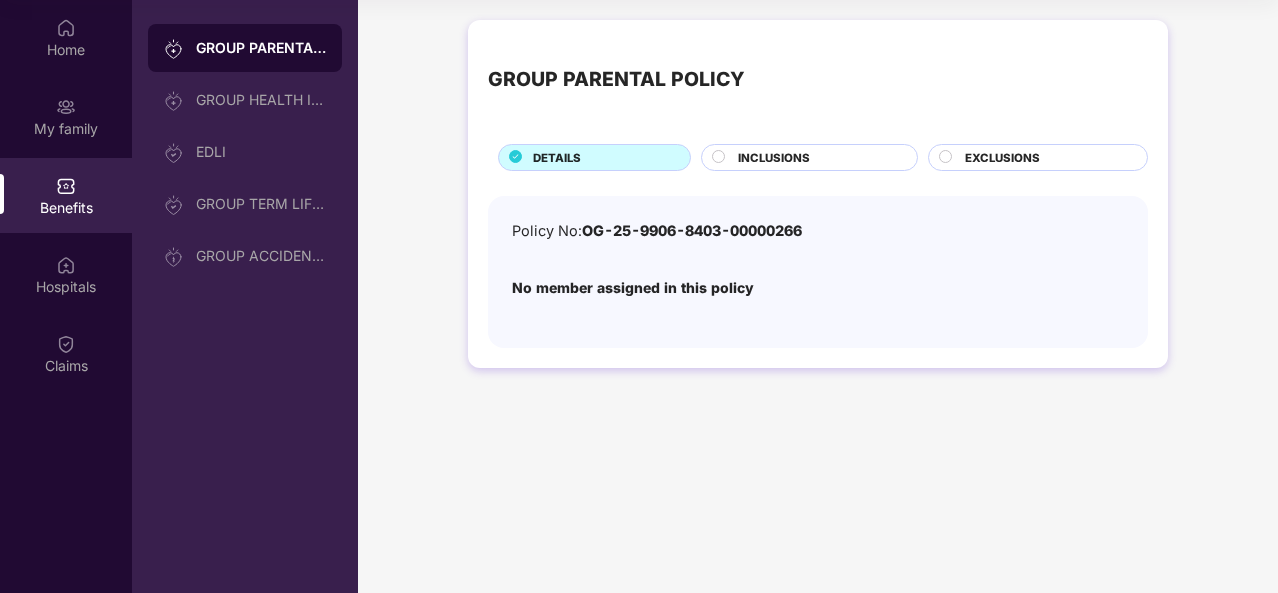 click on "INCLUSIONS" at bounding box center [817, 159] 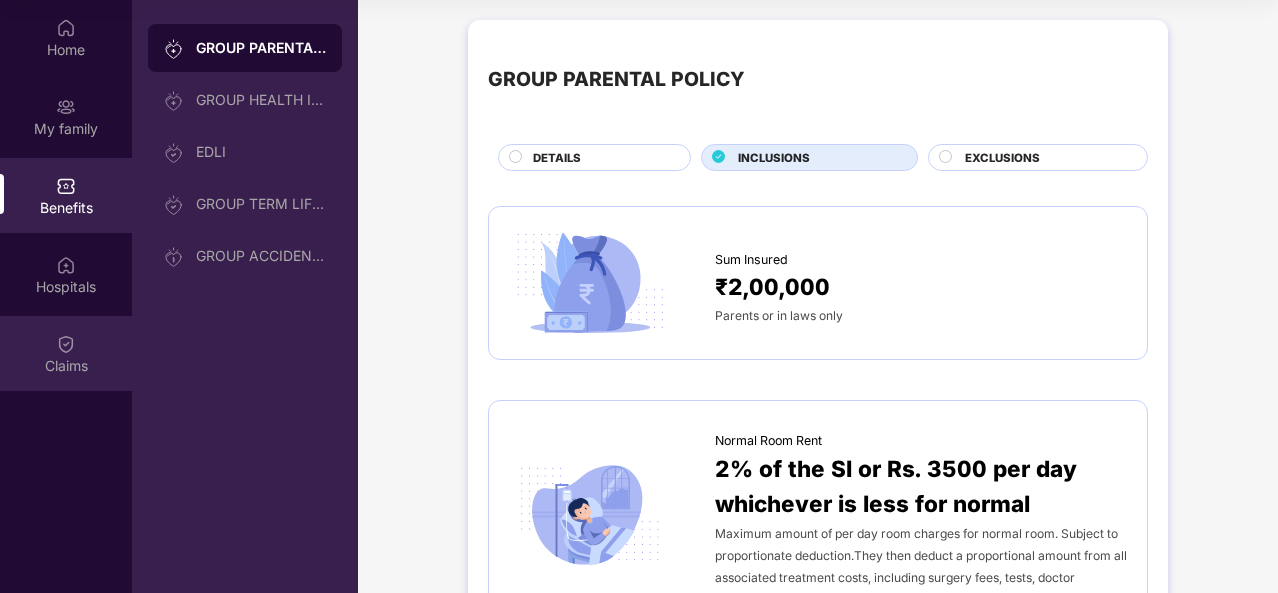 click on "Claims" at bounding box center [66, 366] 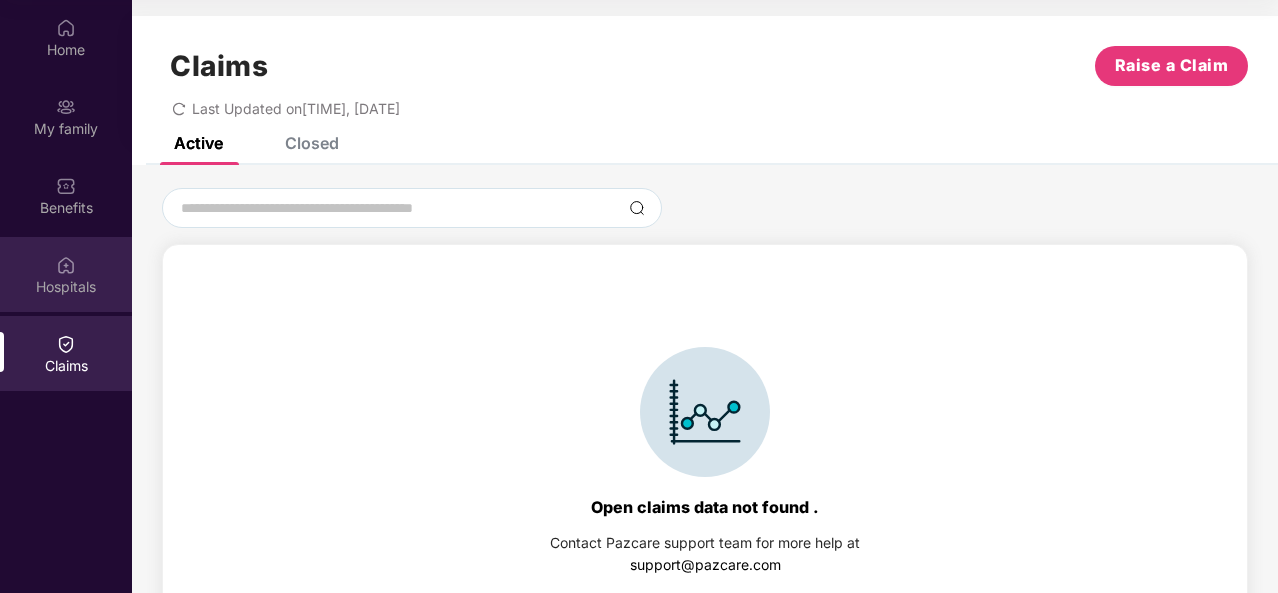 click at bounding box center (66, 265) 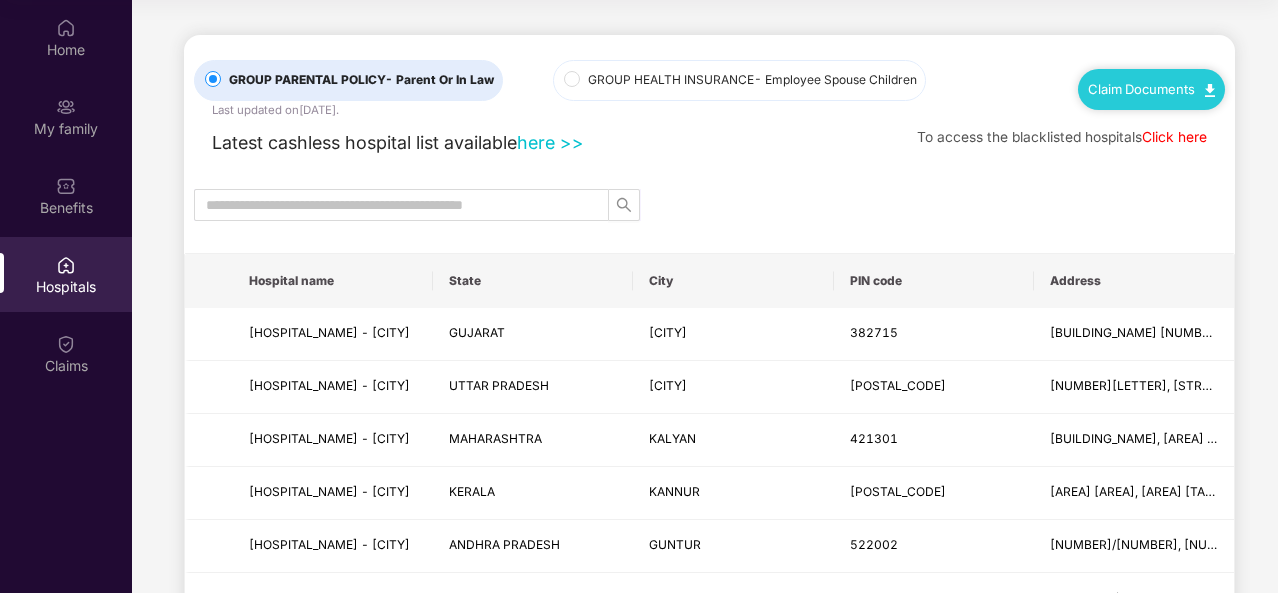 click on "Claim Documents" at bounding box center (1151, 89) 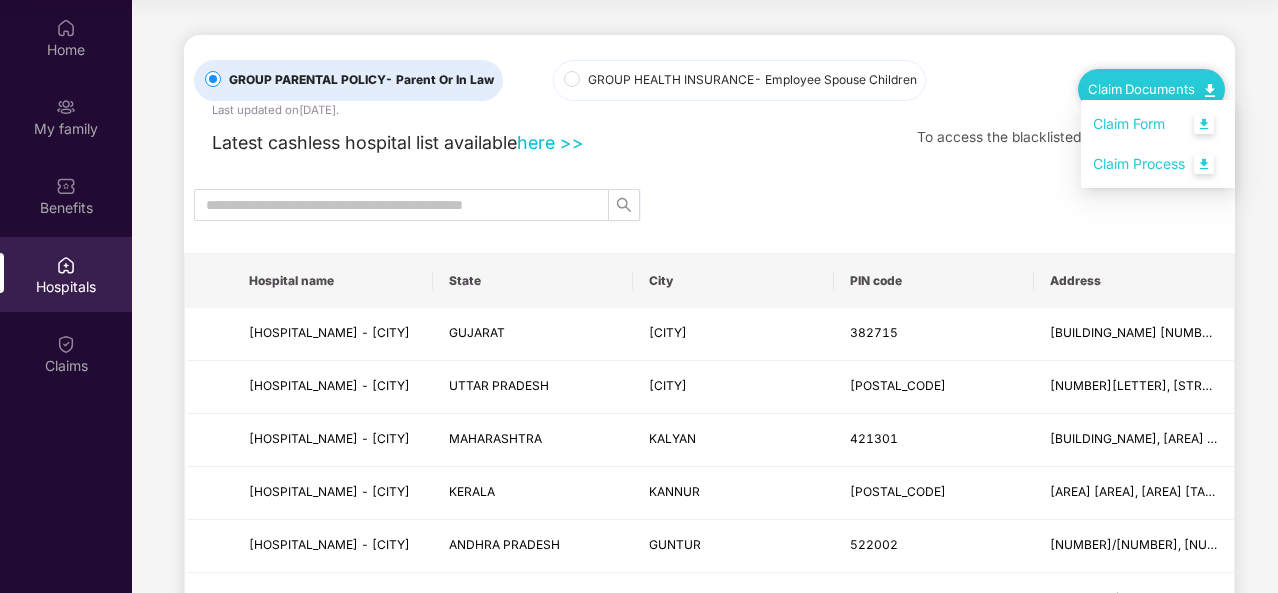 click on "Claim Process" at bounding box center [1158, 164] 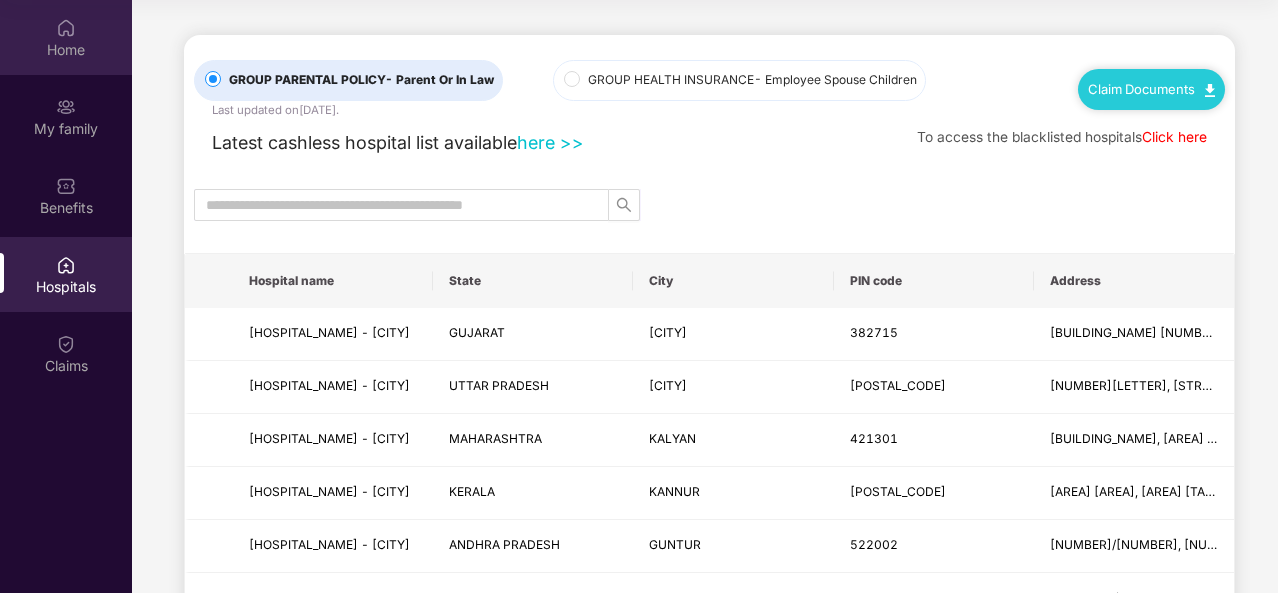 click at bounding box center [66, 28] 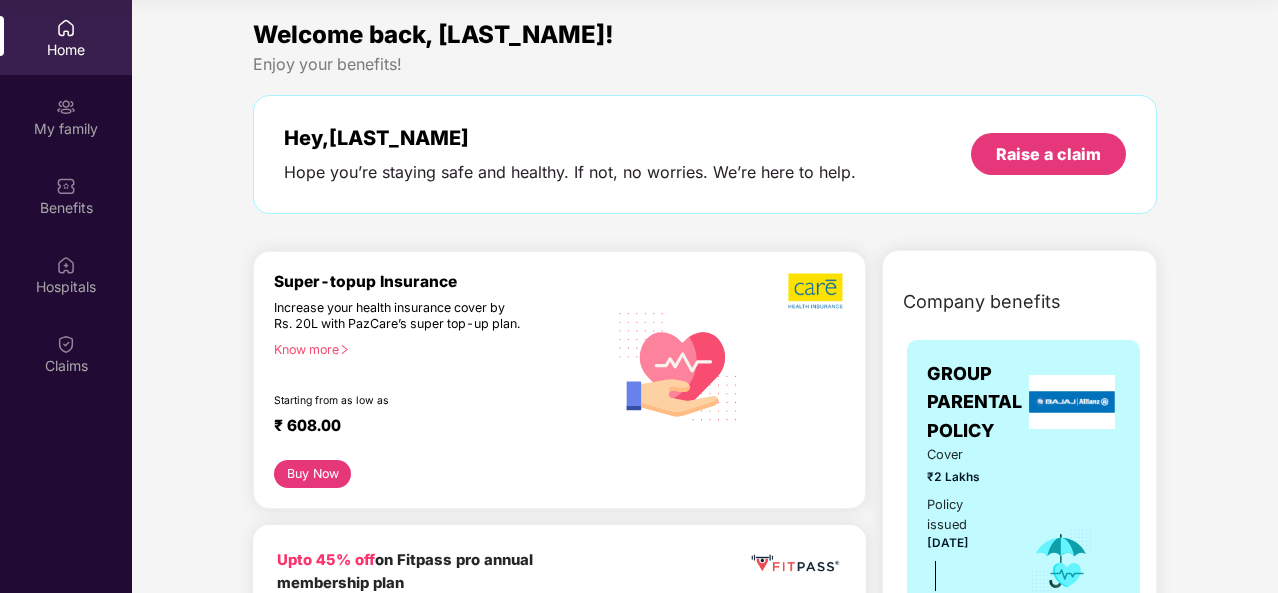 scroll, scrollTop: 0, scrollLeft: 0, axis: both 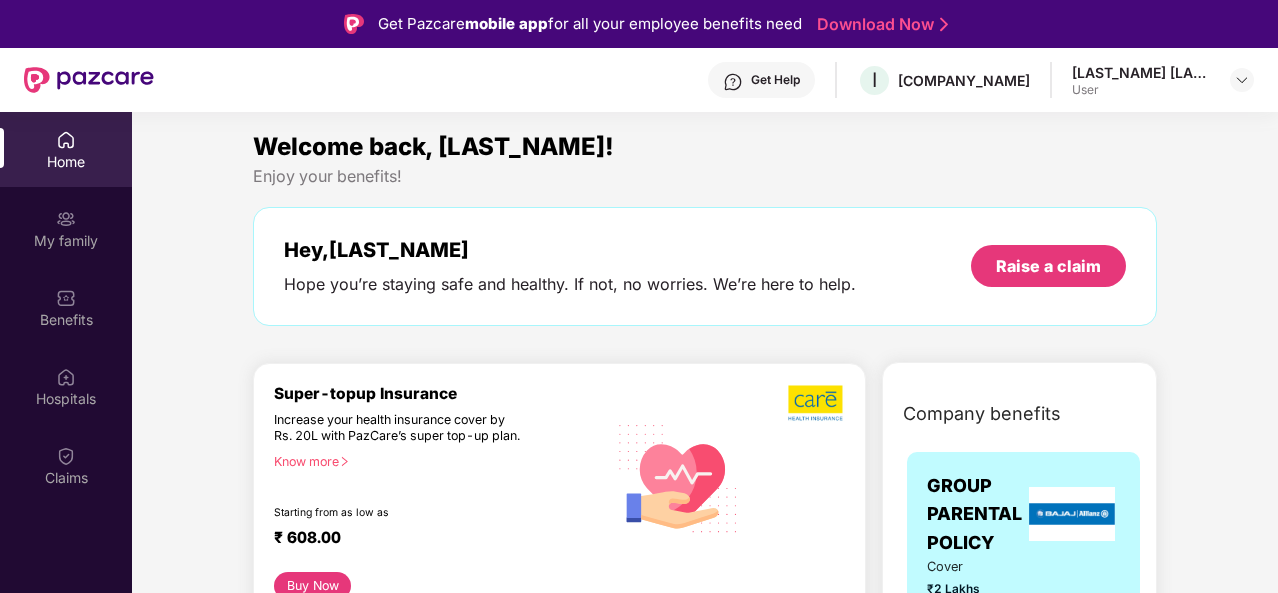 click on "Get Help" at bounding box center [761, 80] 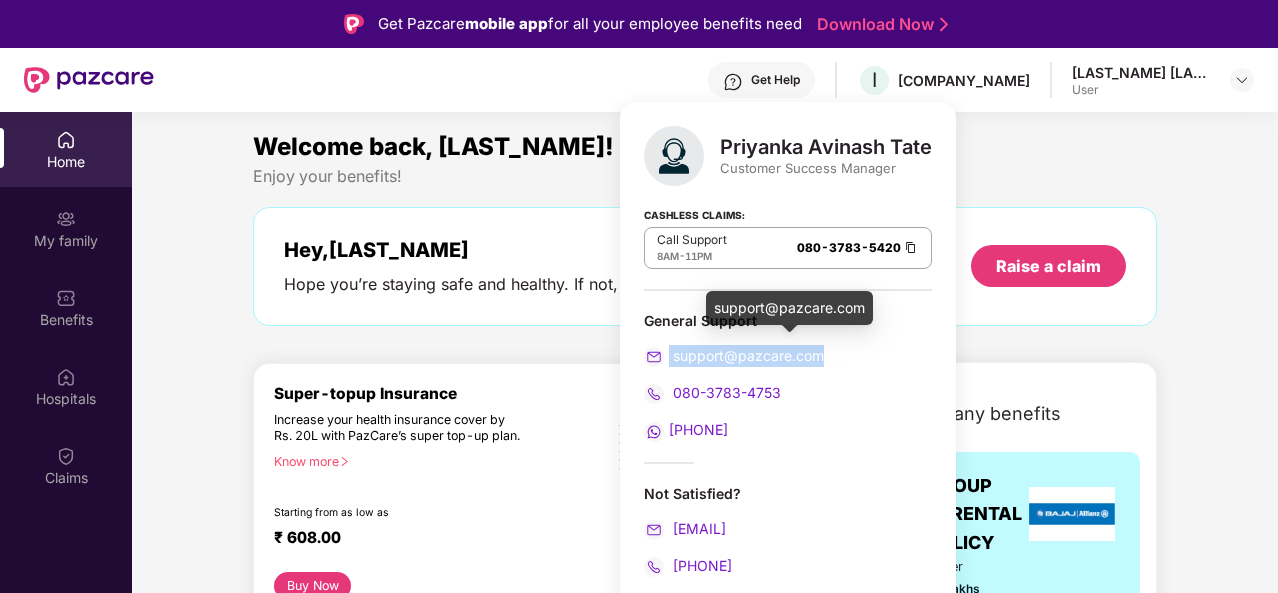 drag, startPoint x: 833, startPoint y: 363, endPoint x: 666, endPoint y: 354, distance: 167.24234 